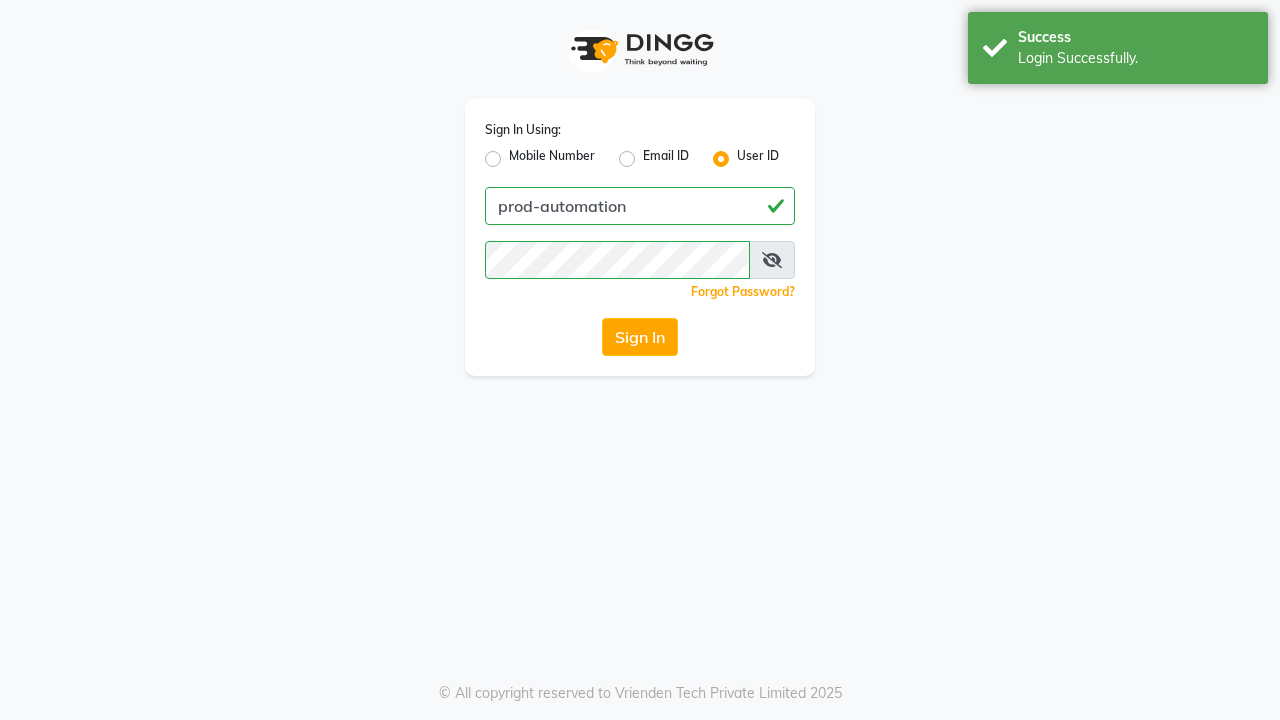 scroll, scrollTop: 0, scrollLeft: 0, axis: both 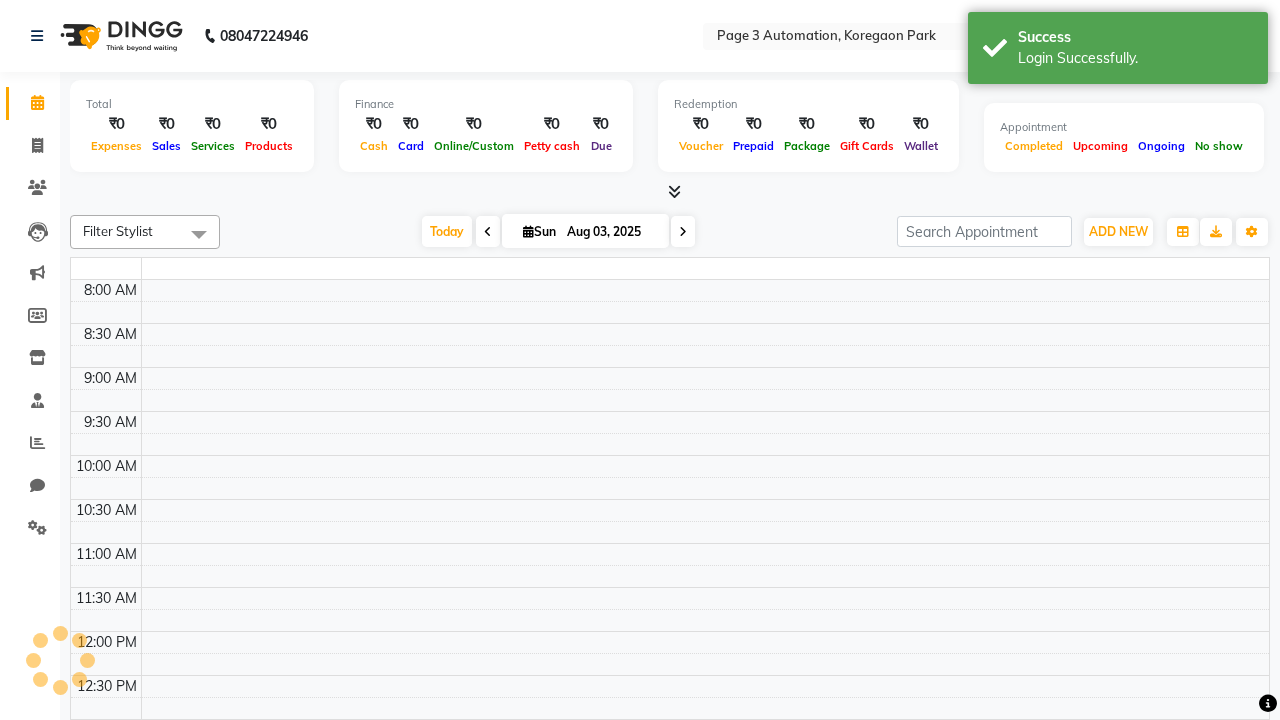 select on "en" 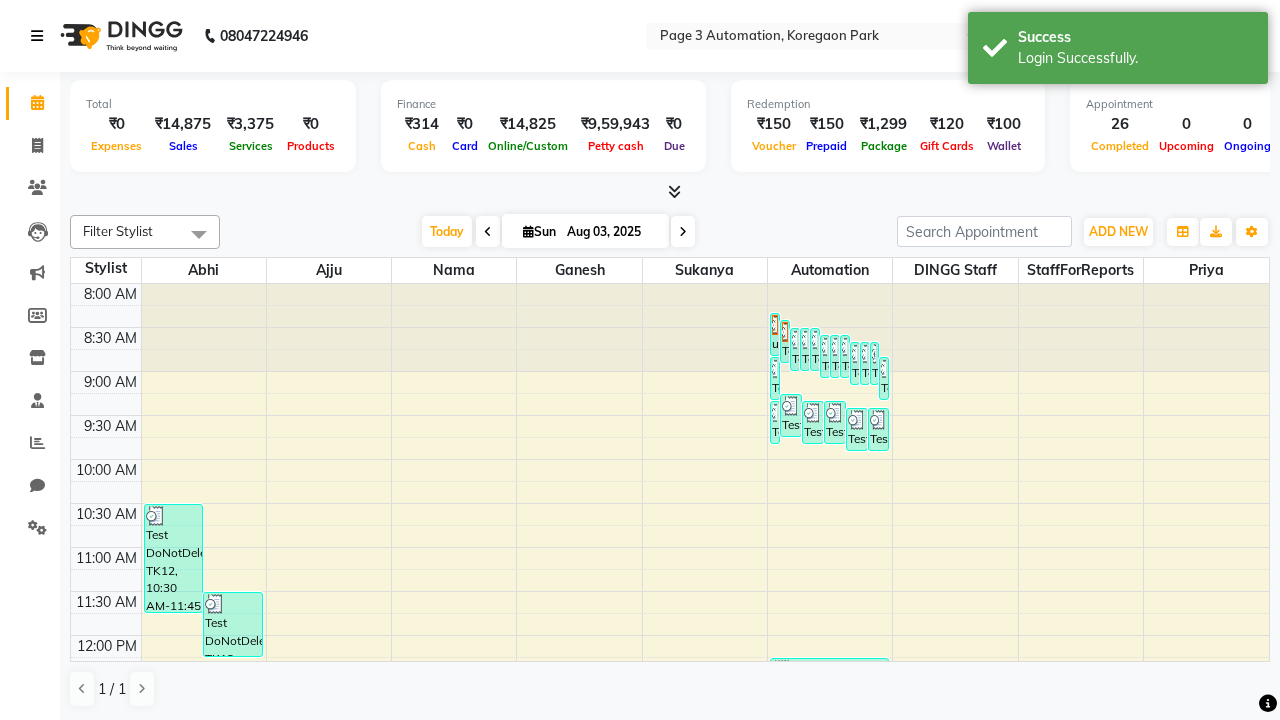 click at bounding box center [37, 36] 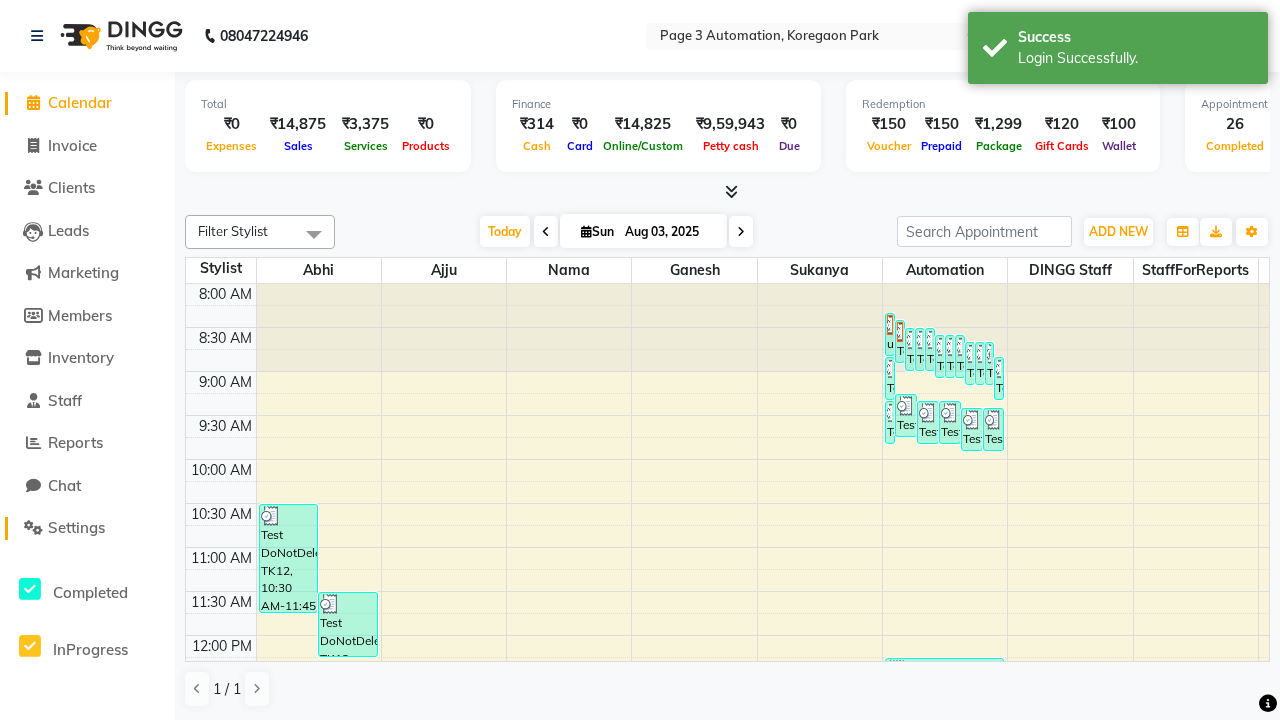 click on "Settings" 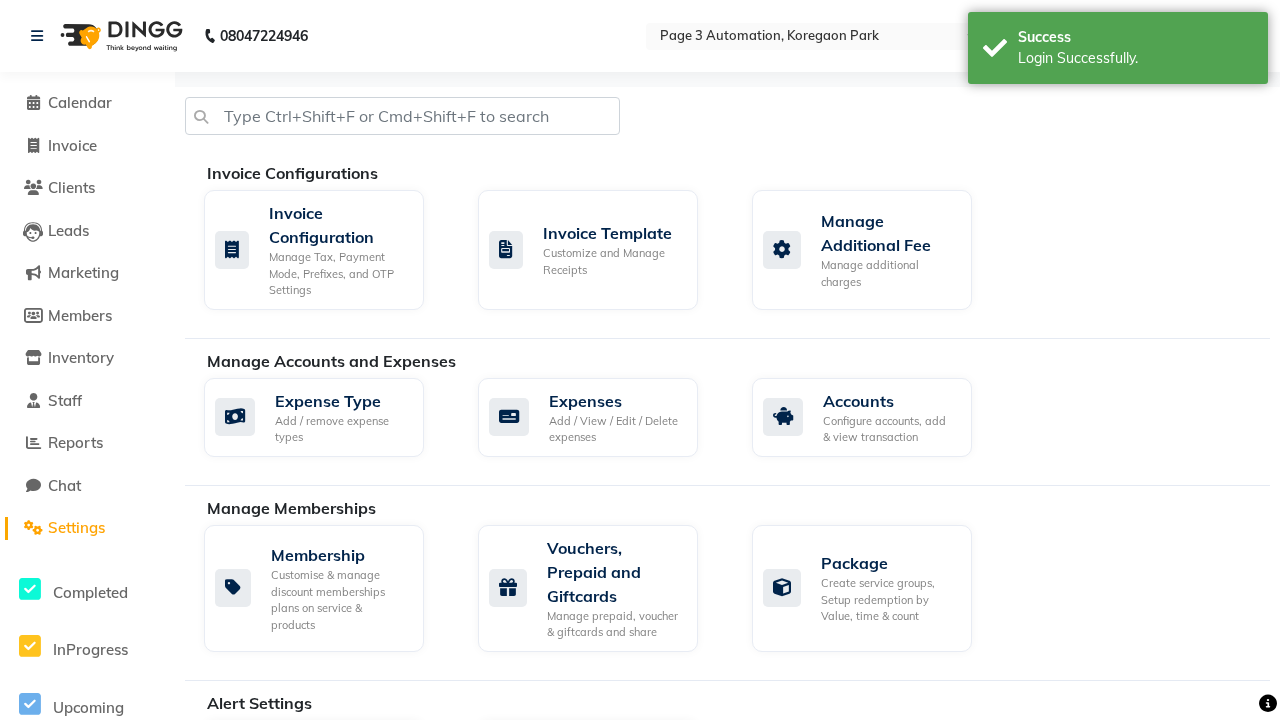 click on "Manage reset opening cash, change password." 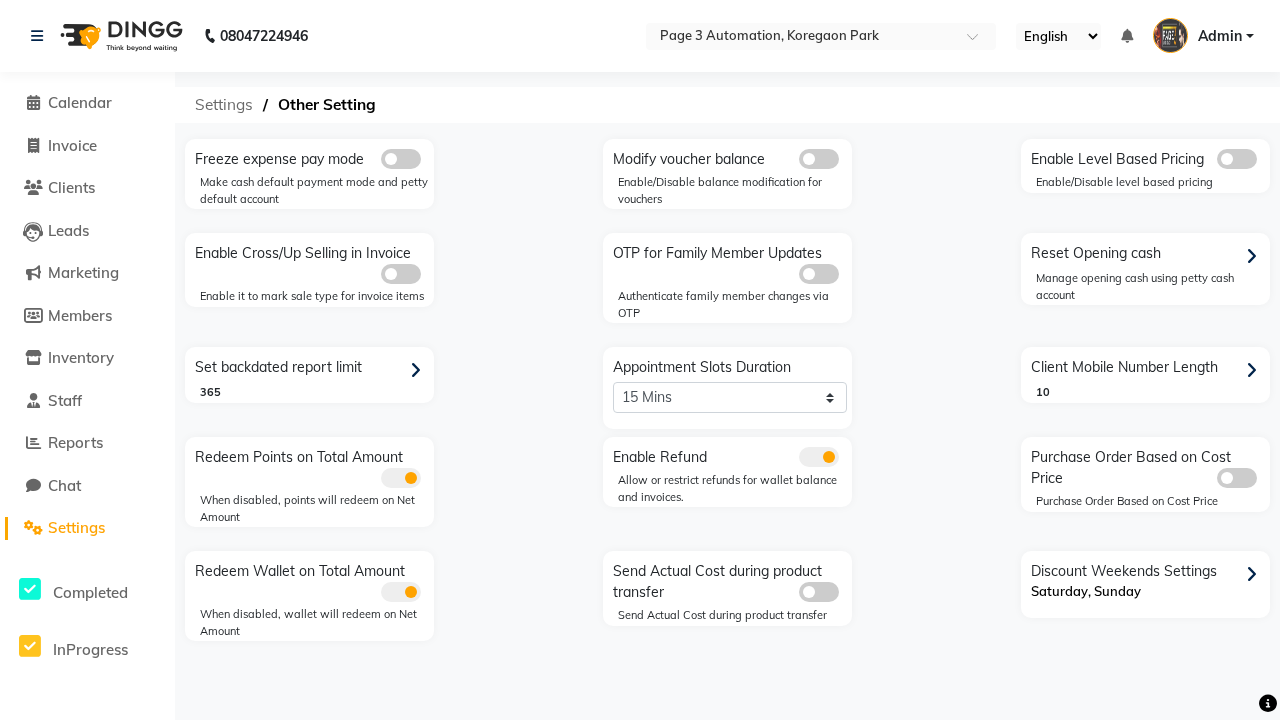 click on "Settings" 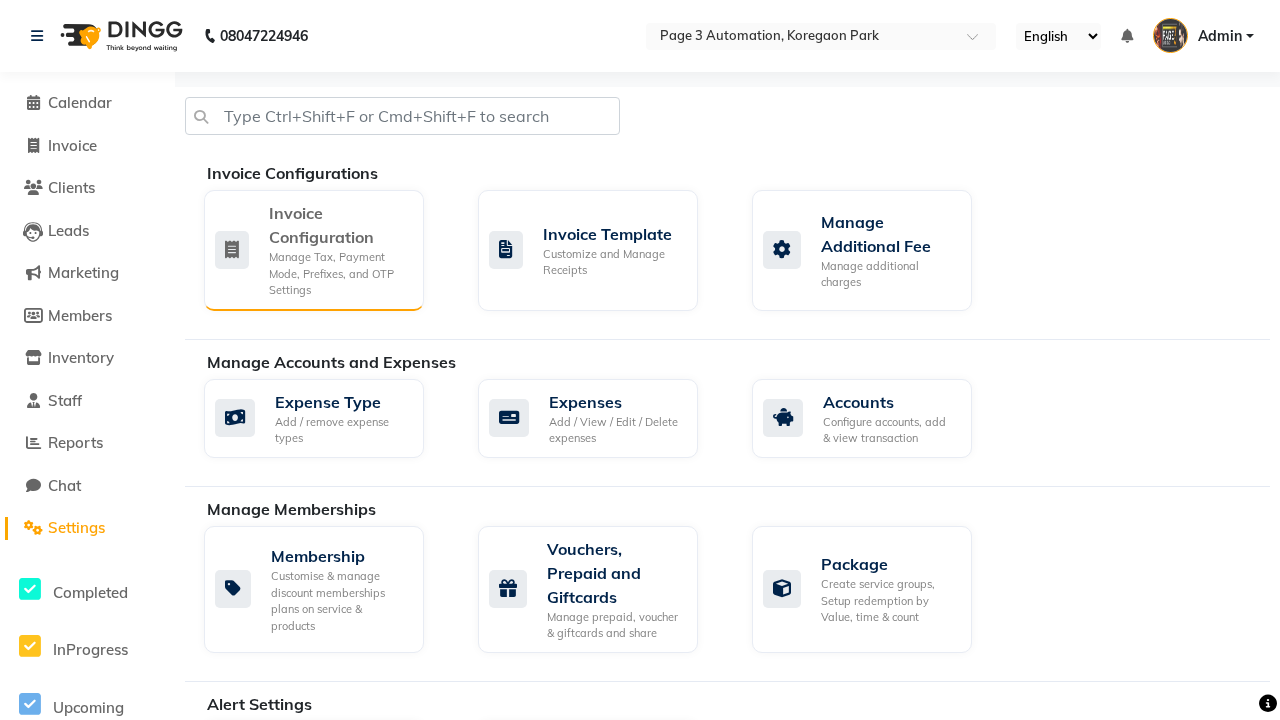 click on "Manage Tax, Payment Mode, Prefixes, and OTP Settings" 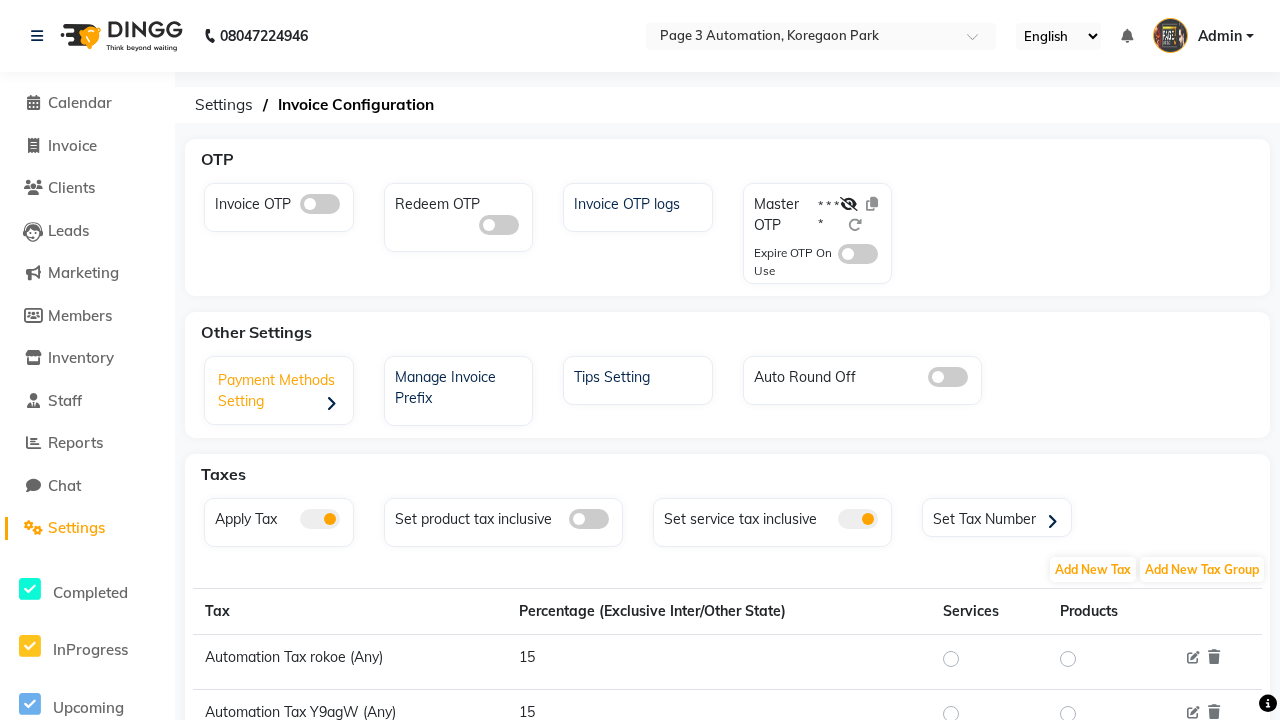 click on "Payment Methods Setting" 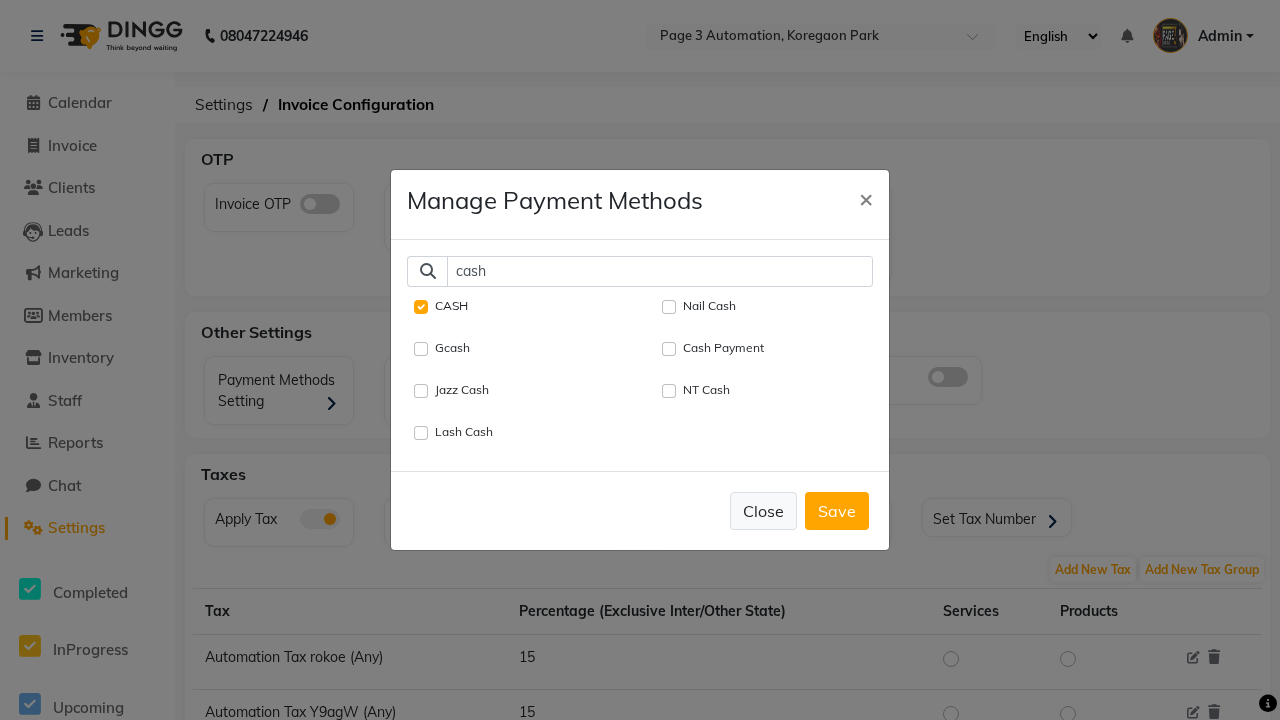 type on "cash" 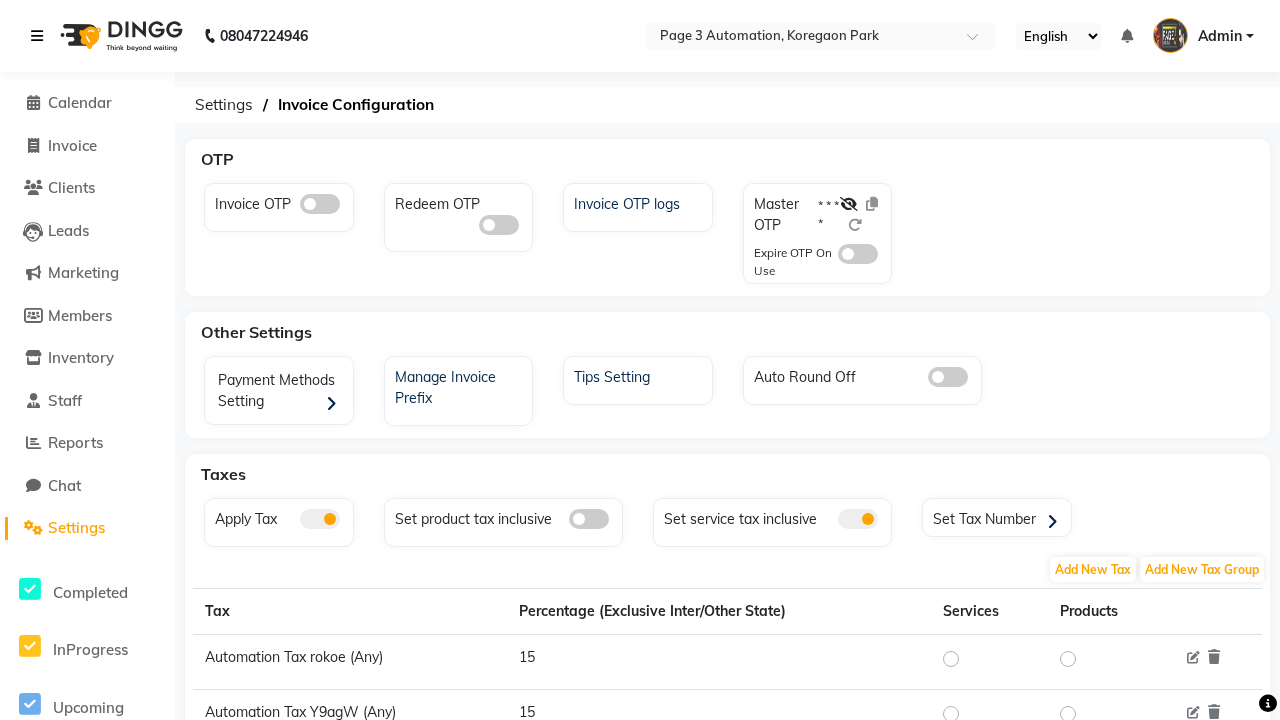 click at bounding box center (37, 36) 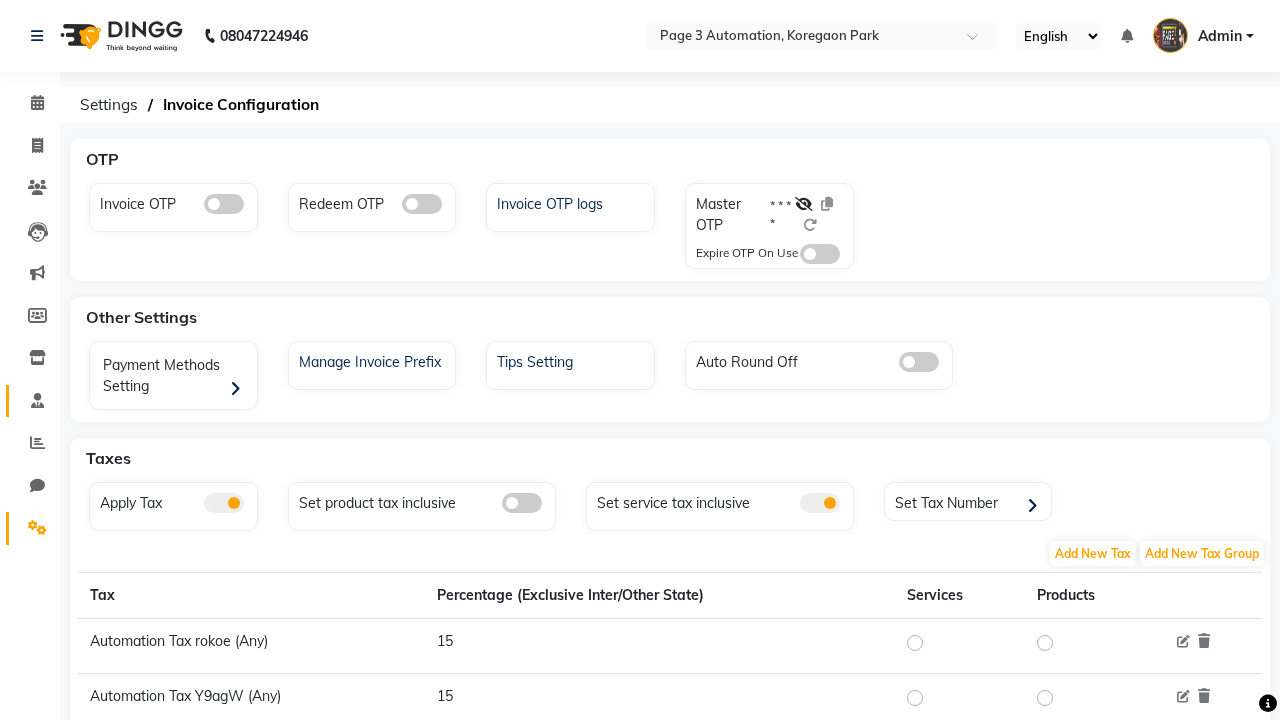 click 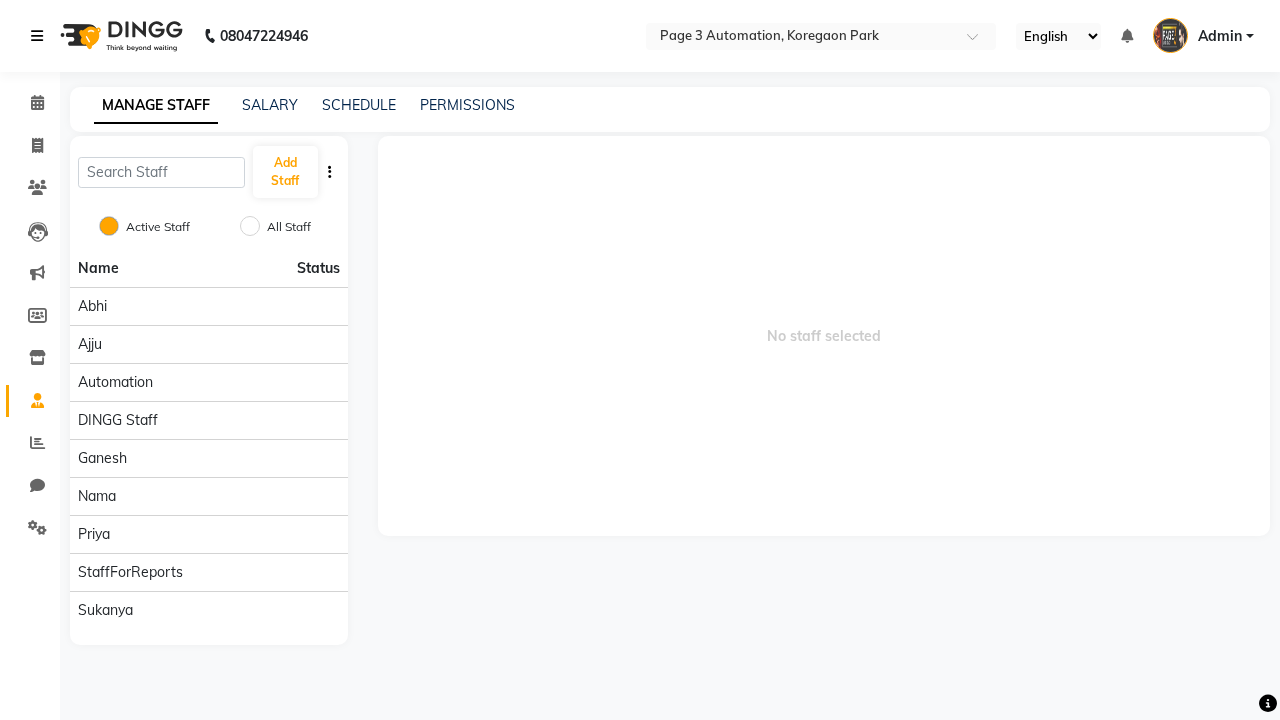 click at bounding box center [37, 36] 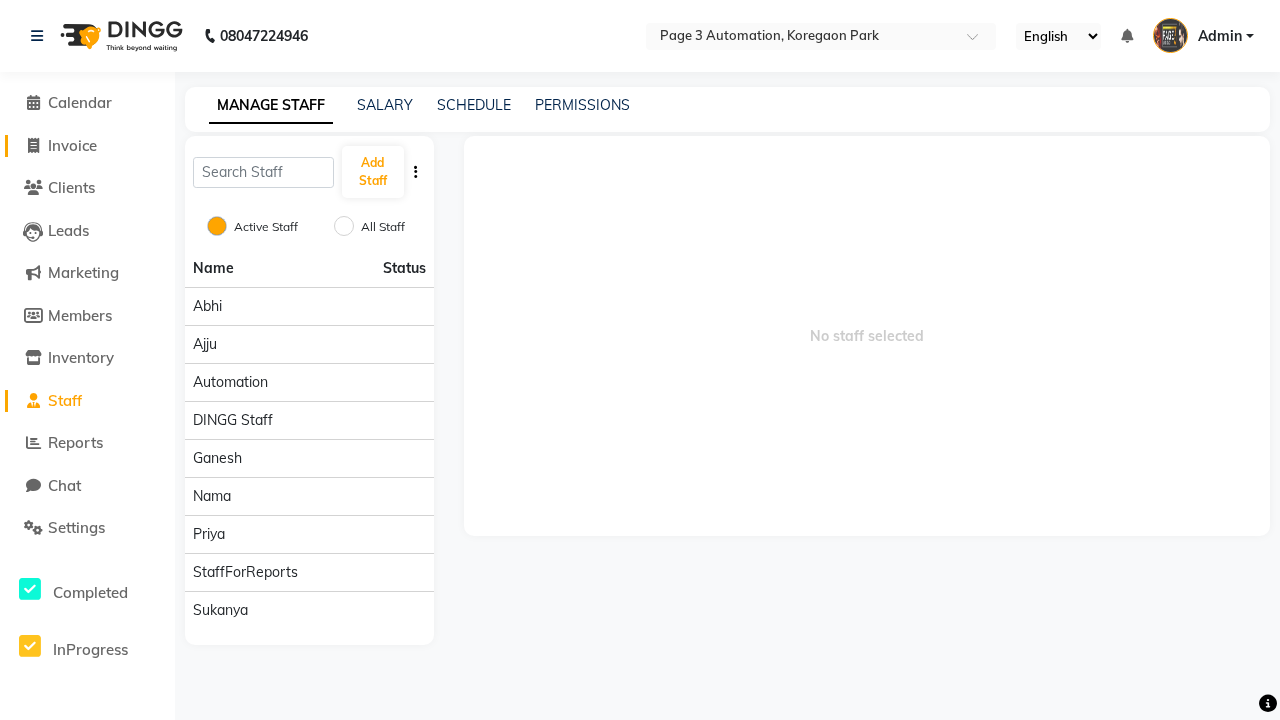 click on "Invoice" 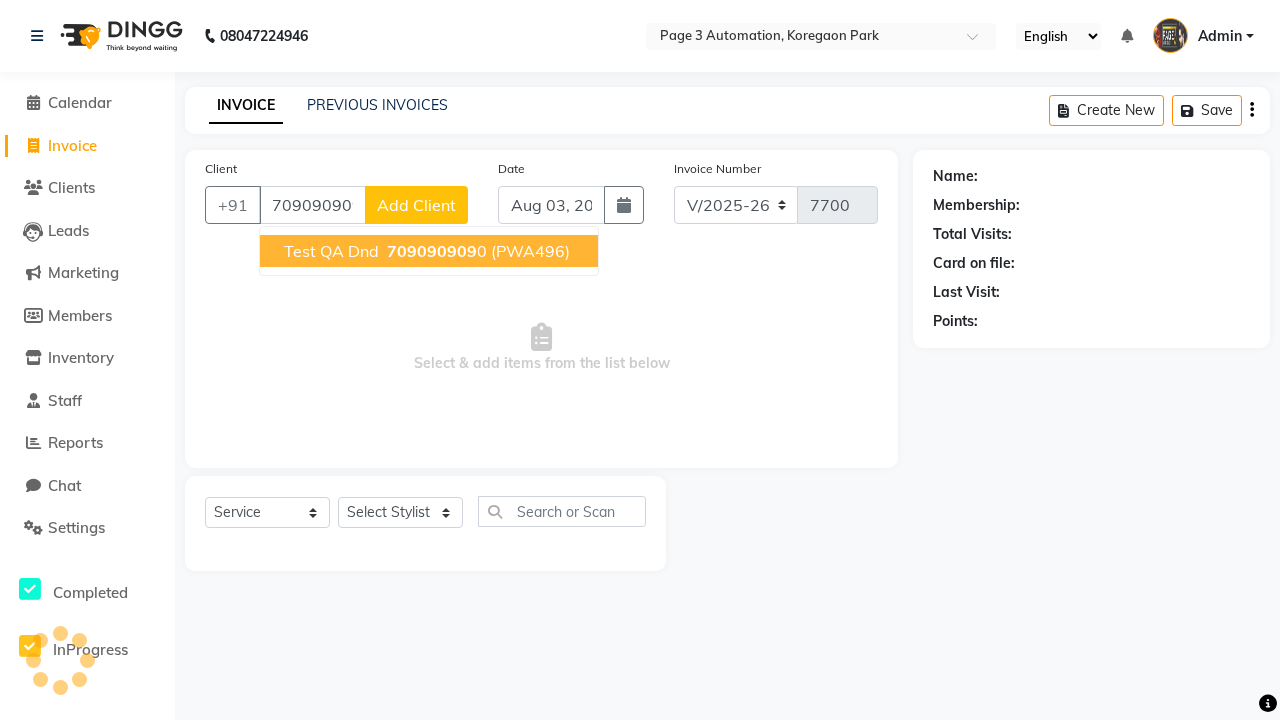 click on "709090909" at bounding box center [432, 251] 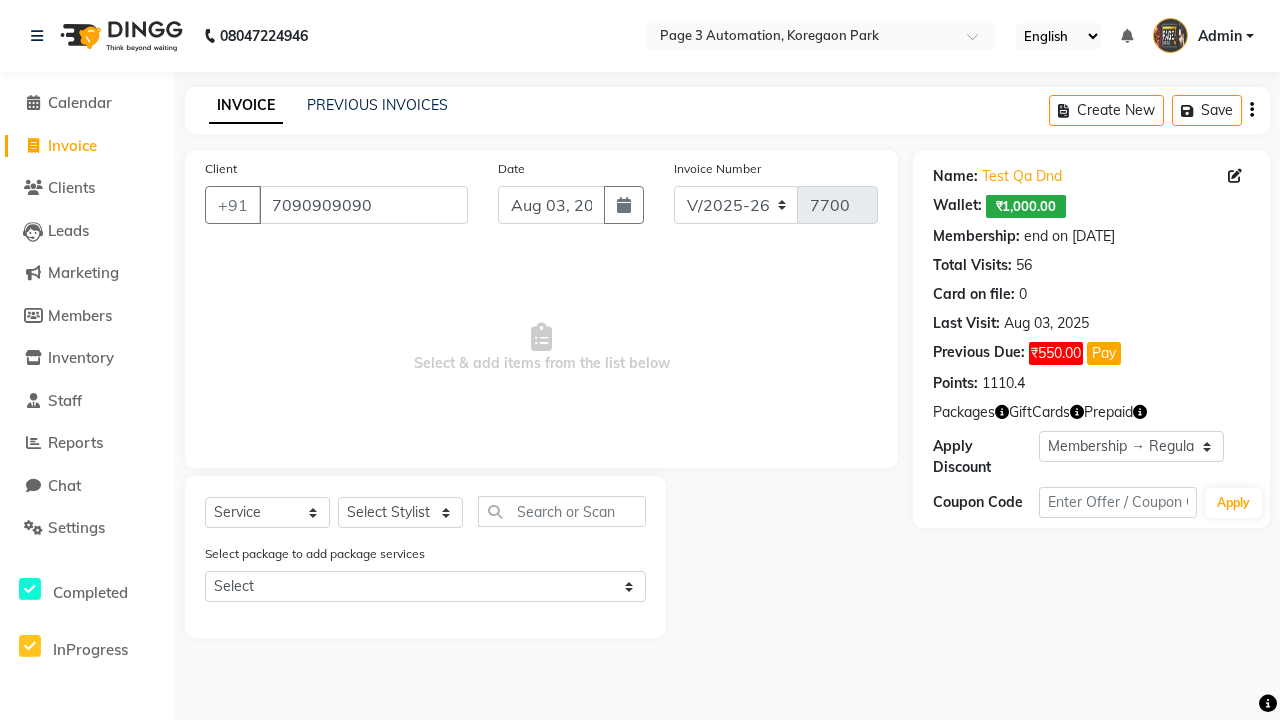 select on "0:" 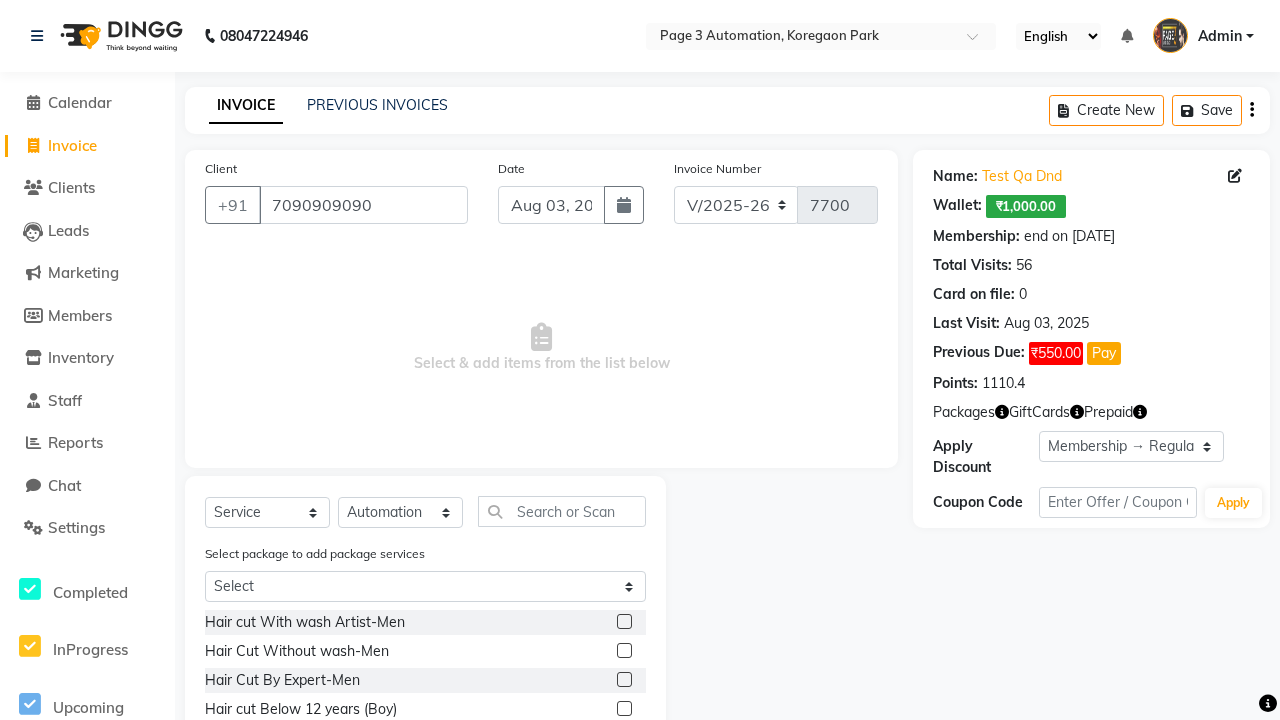 click 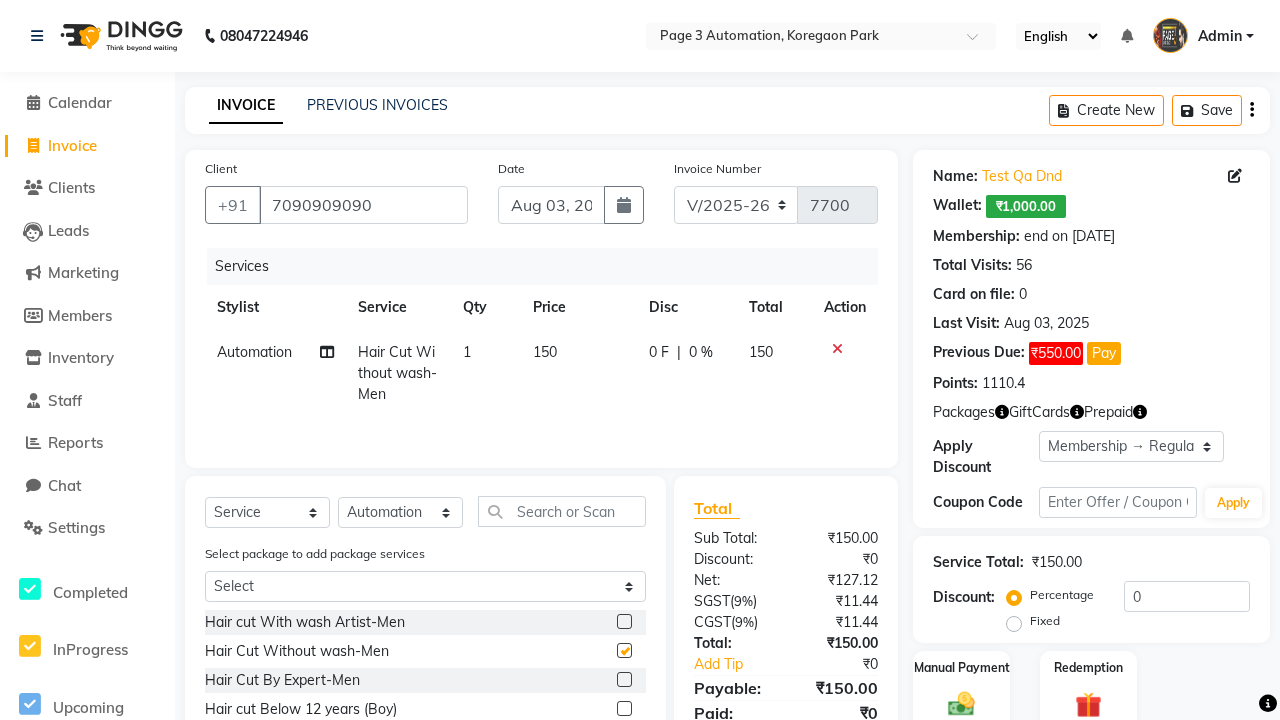 checkbox on "false" 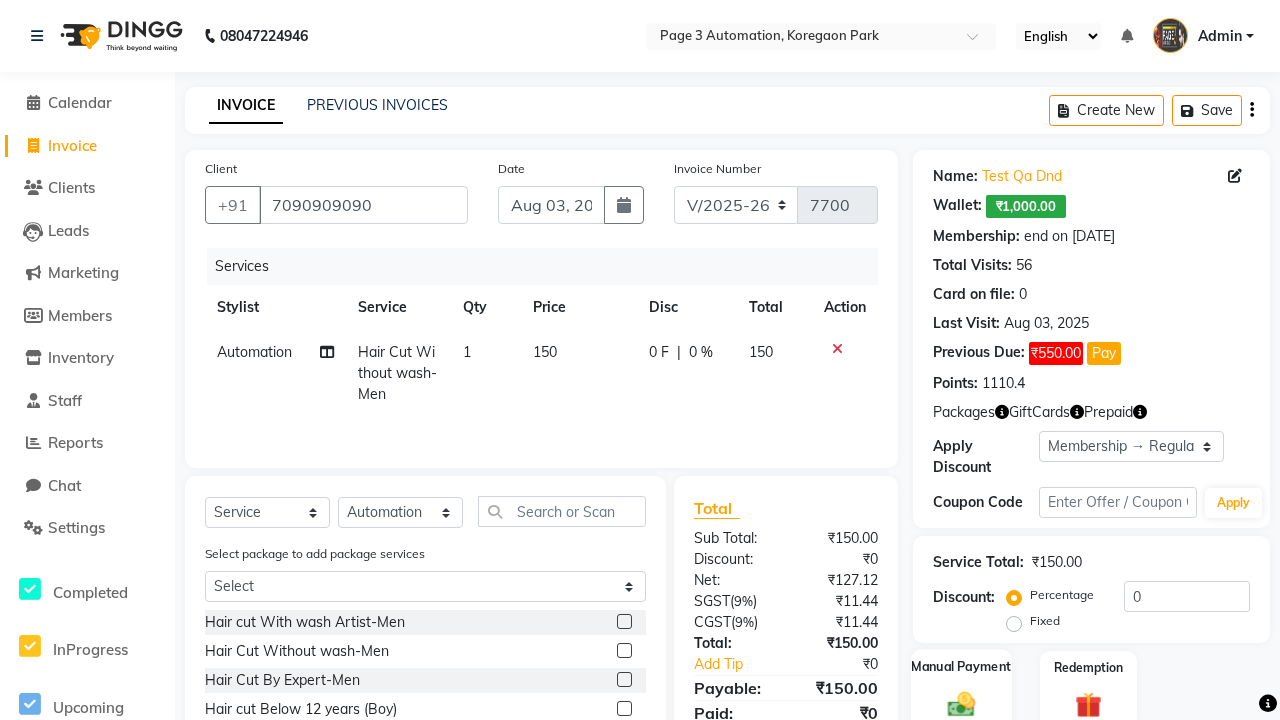click 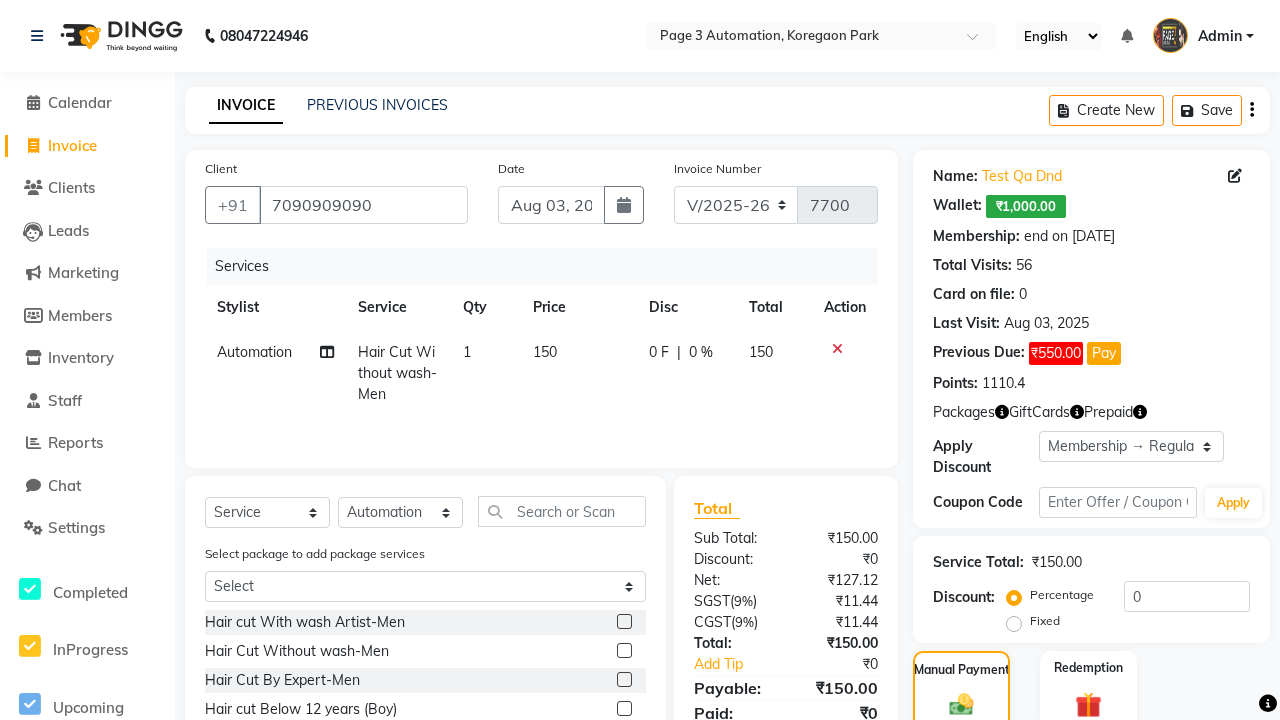 click on "ONLINE" 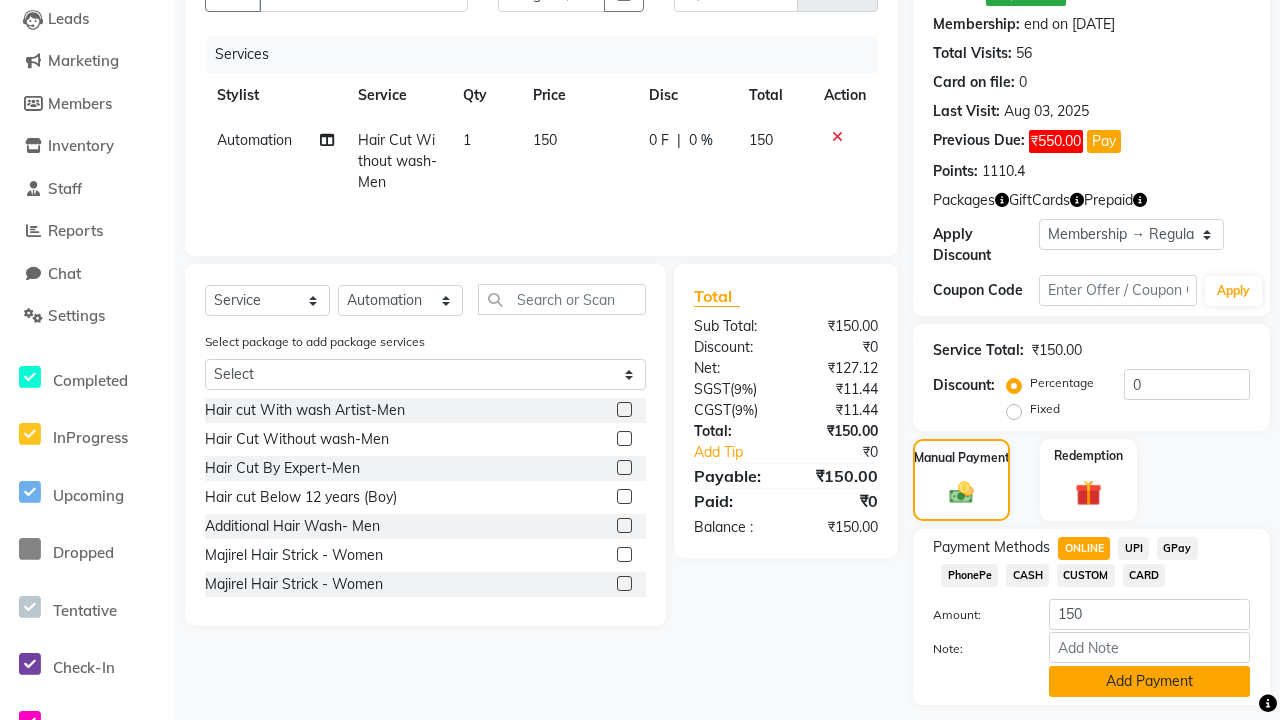 click on "Add Payment" 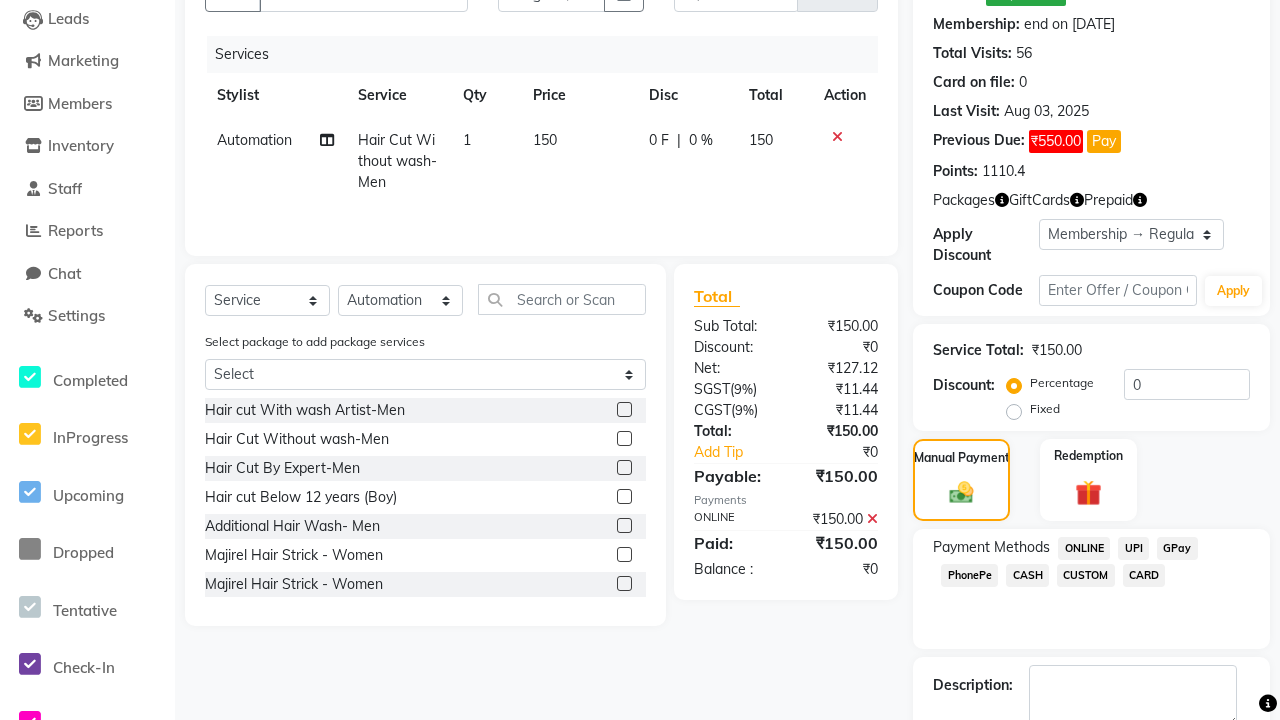 click 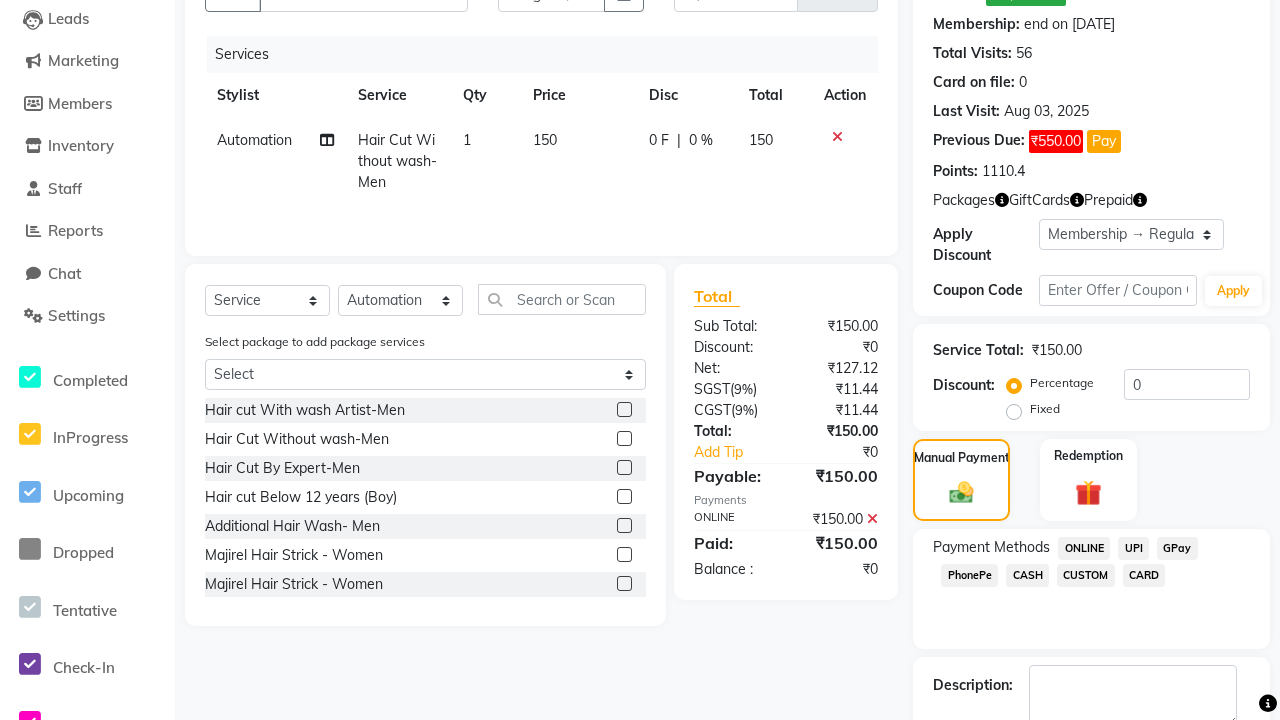 click at bounding box center (1031, 755) 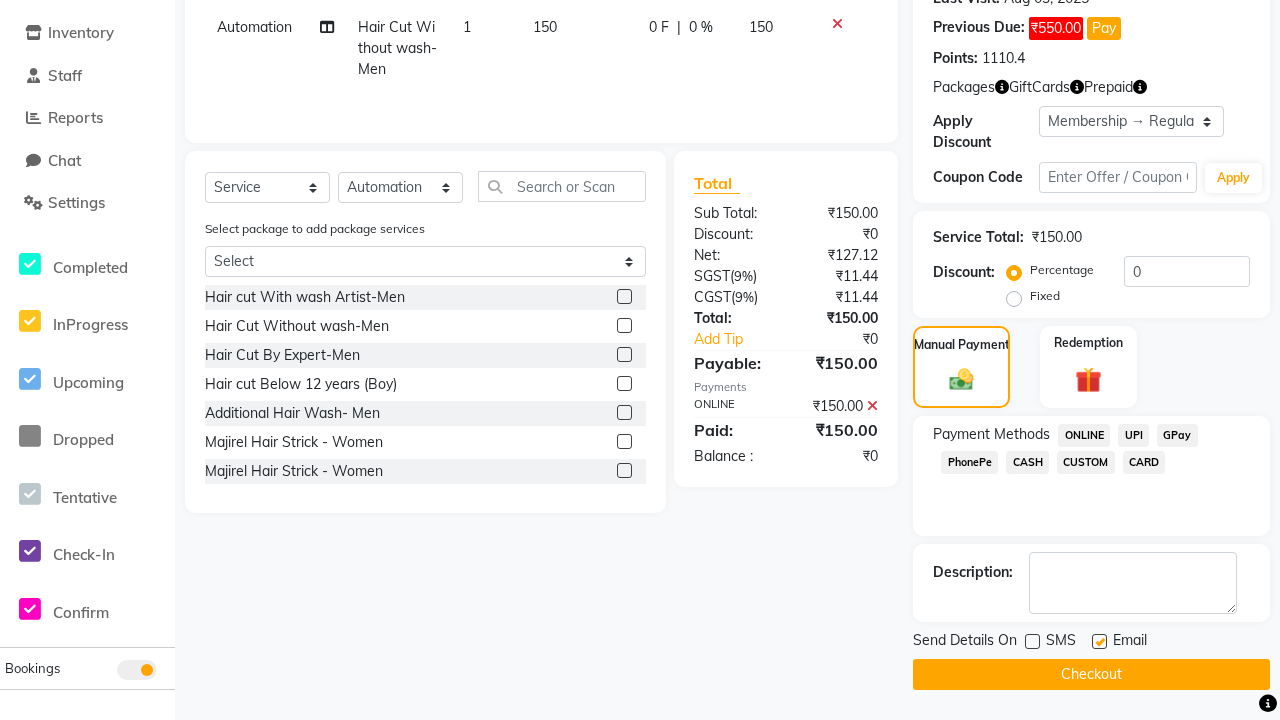 click 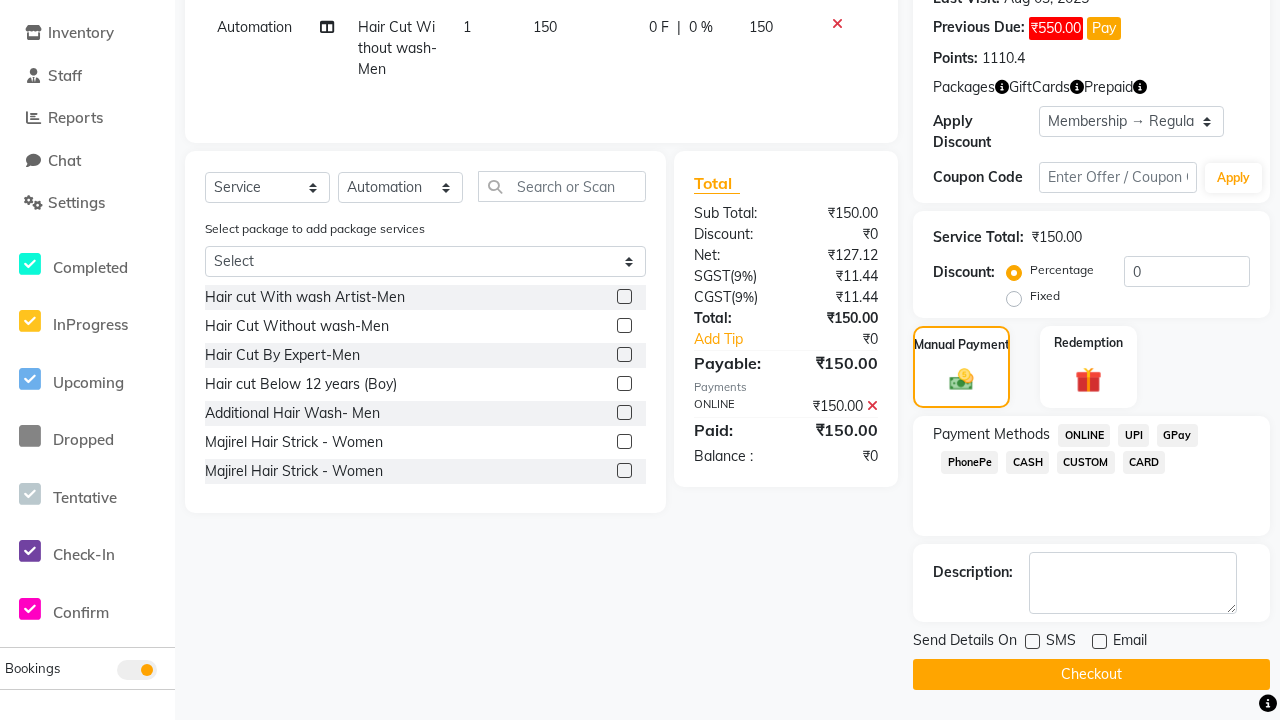 click on "Checkout" 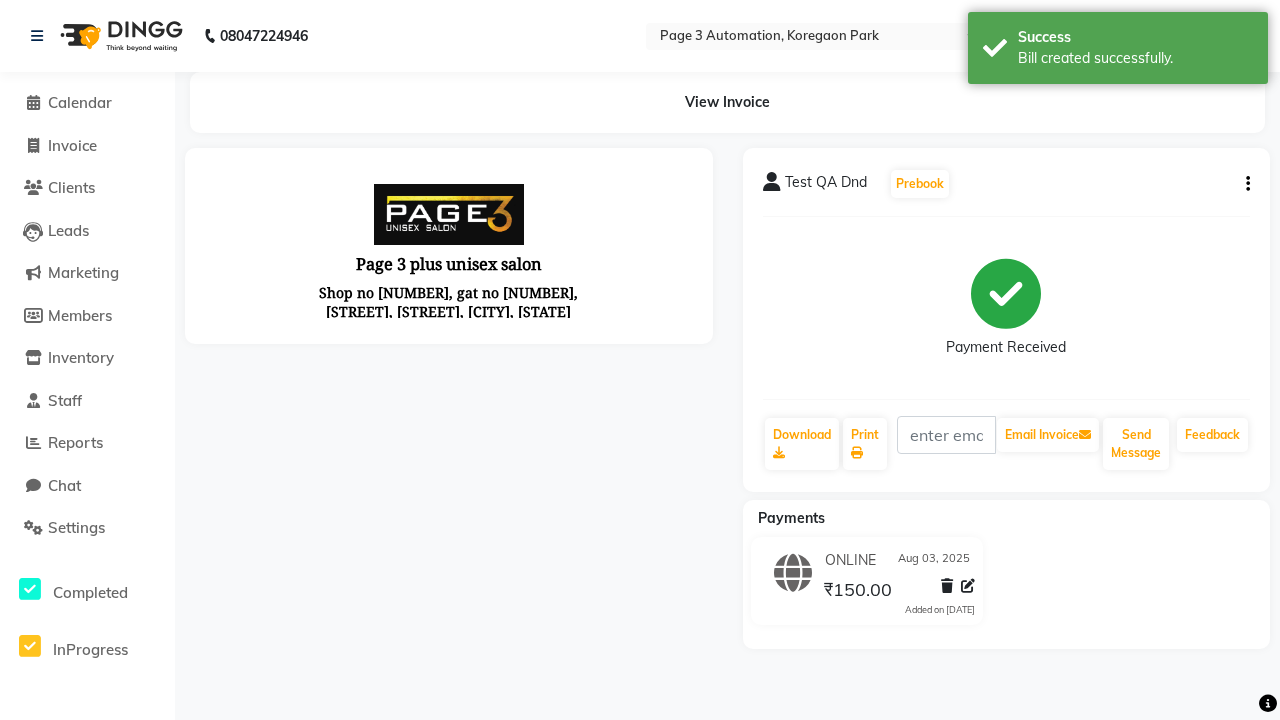 scroll, scrollTop: 0, scrollLeft: 0, axis: both 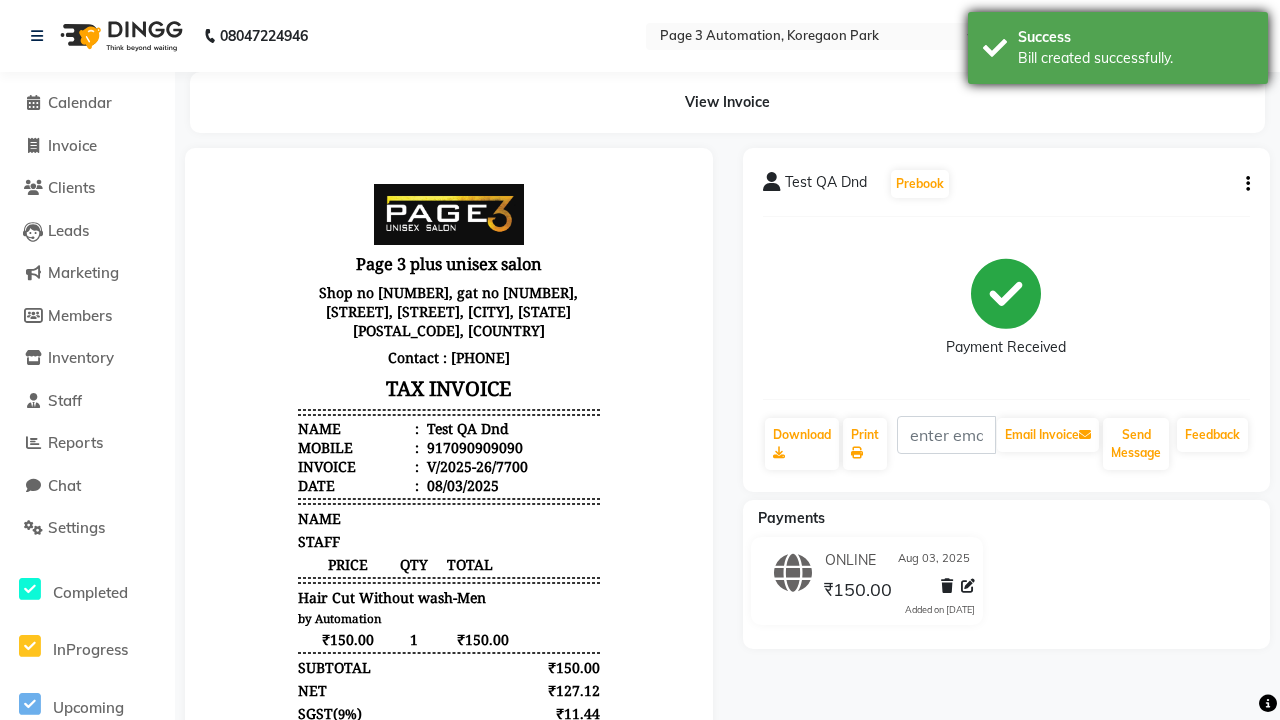 click on "Bill created successfully." at bounding box center [1135, 58] 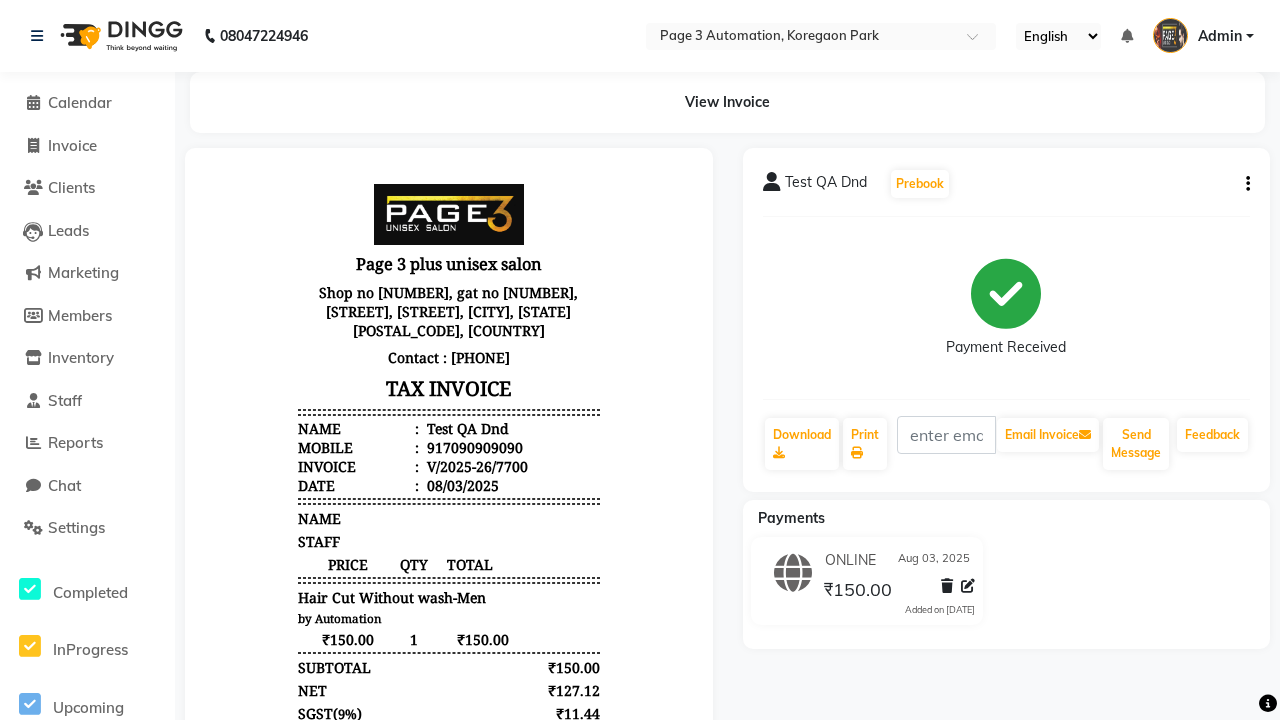 click 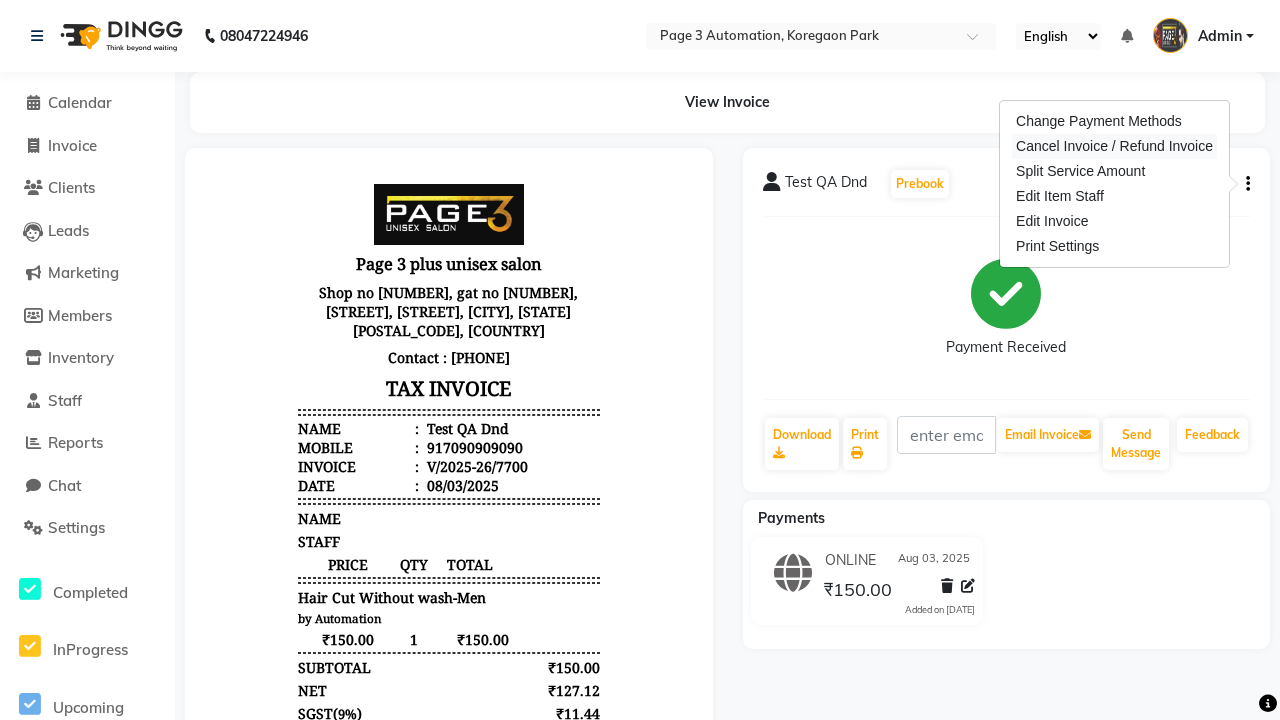 click on "Cancel Invoice / Refund Invoice" at bounding box center (1114, 146) 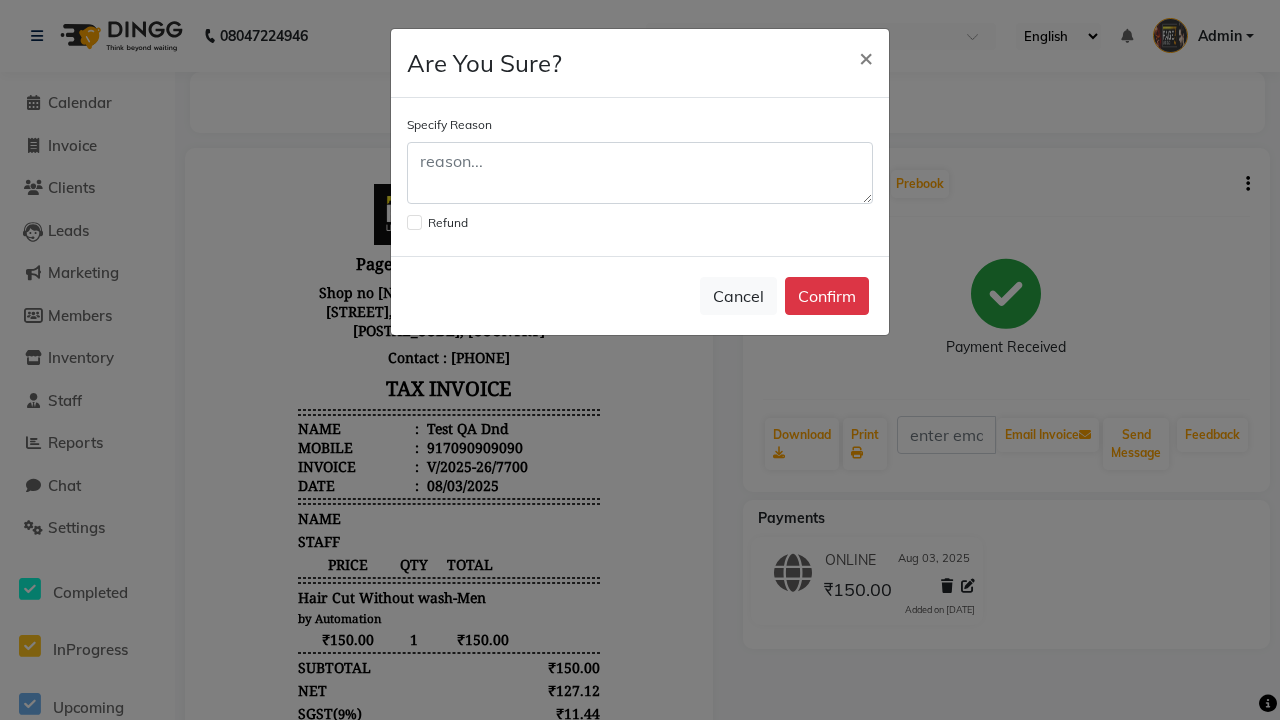 click 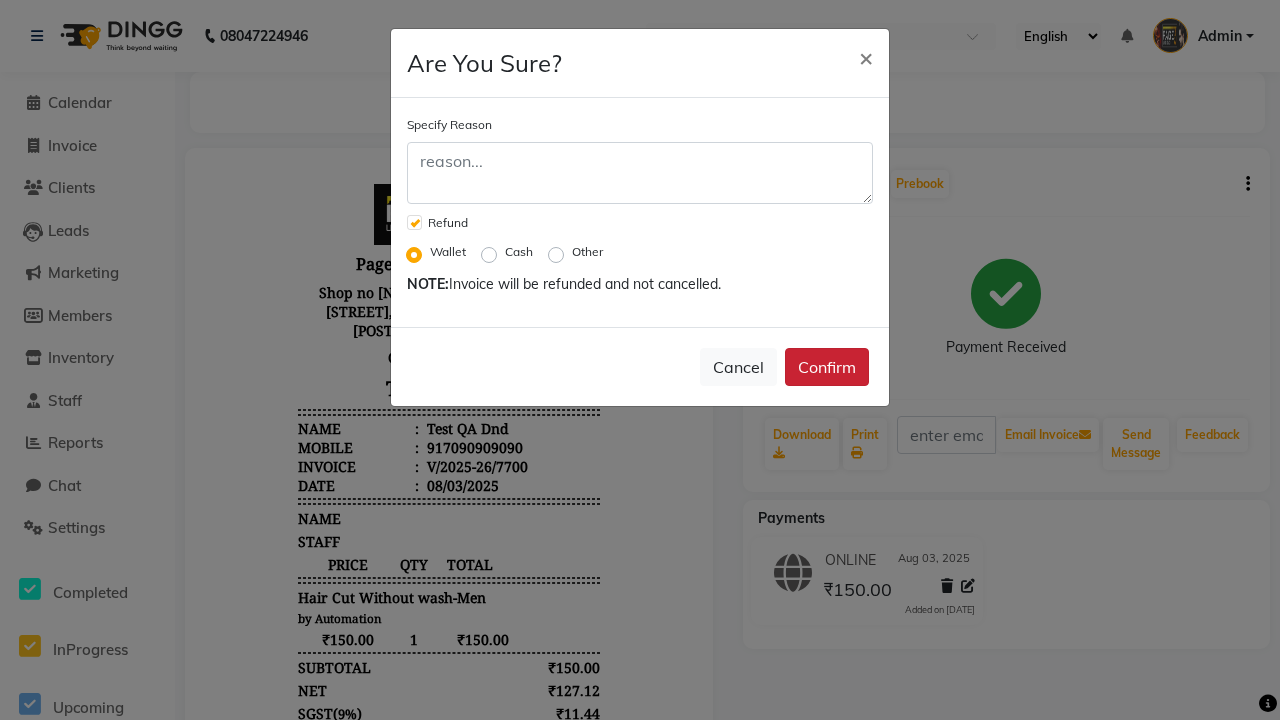 click on "Cash" 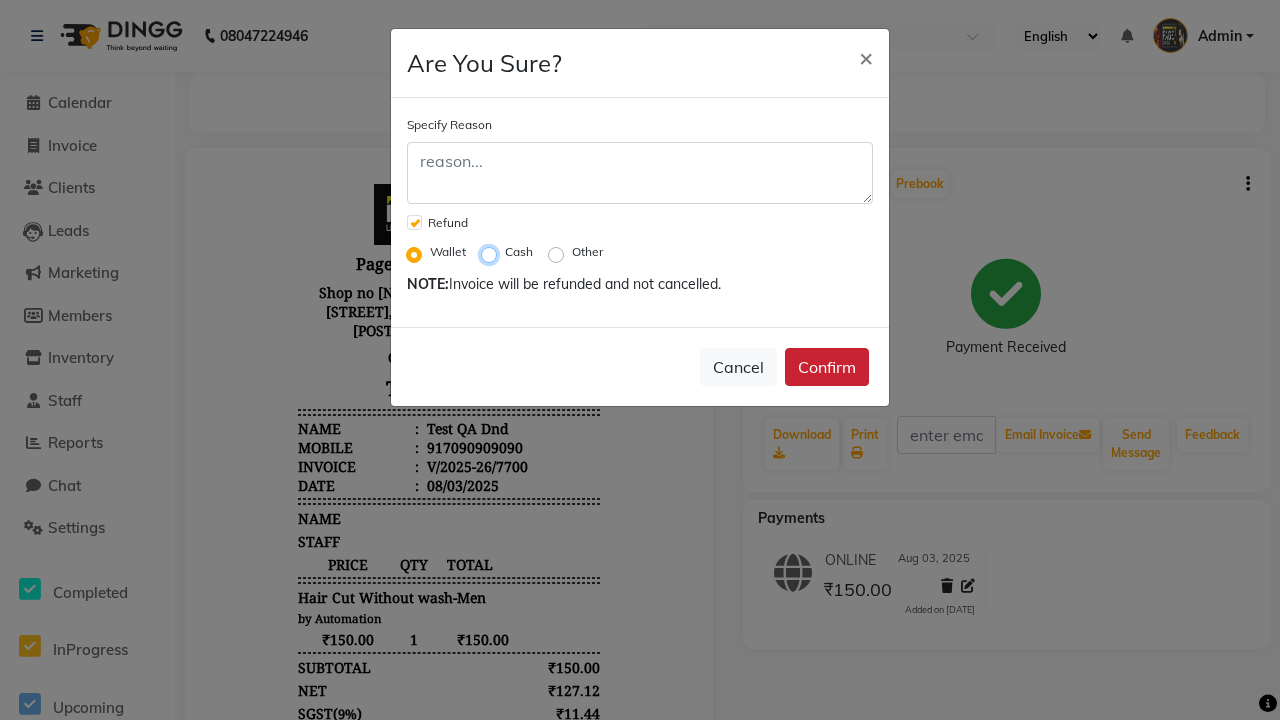 click on "Cash" at bounding box center [493, 252] 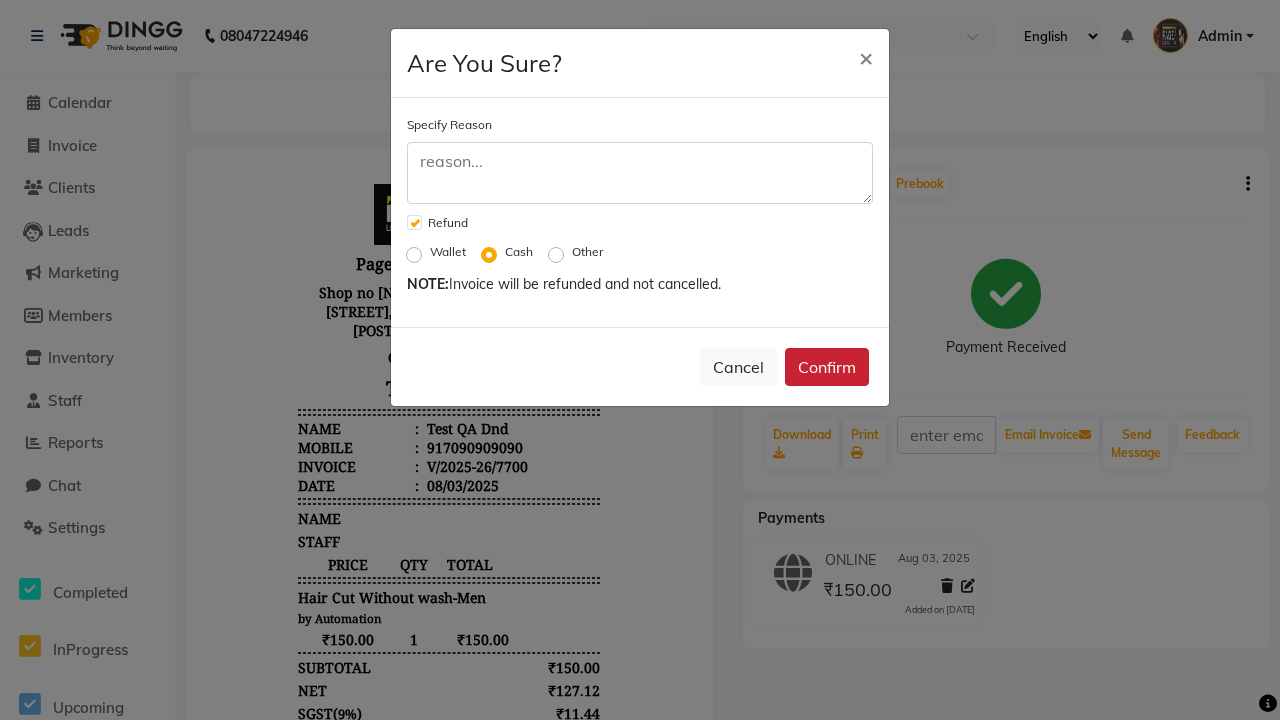 click on "Confirm" 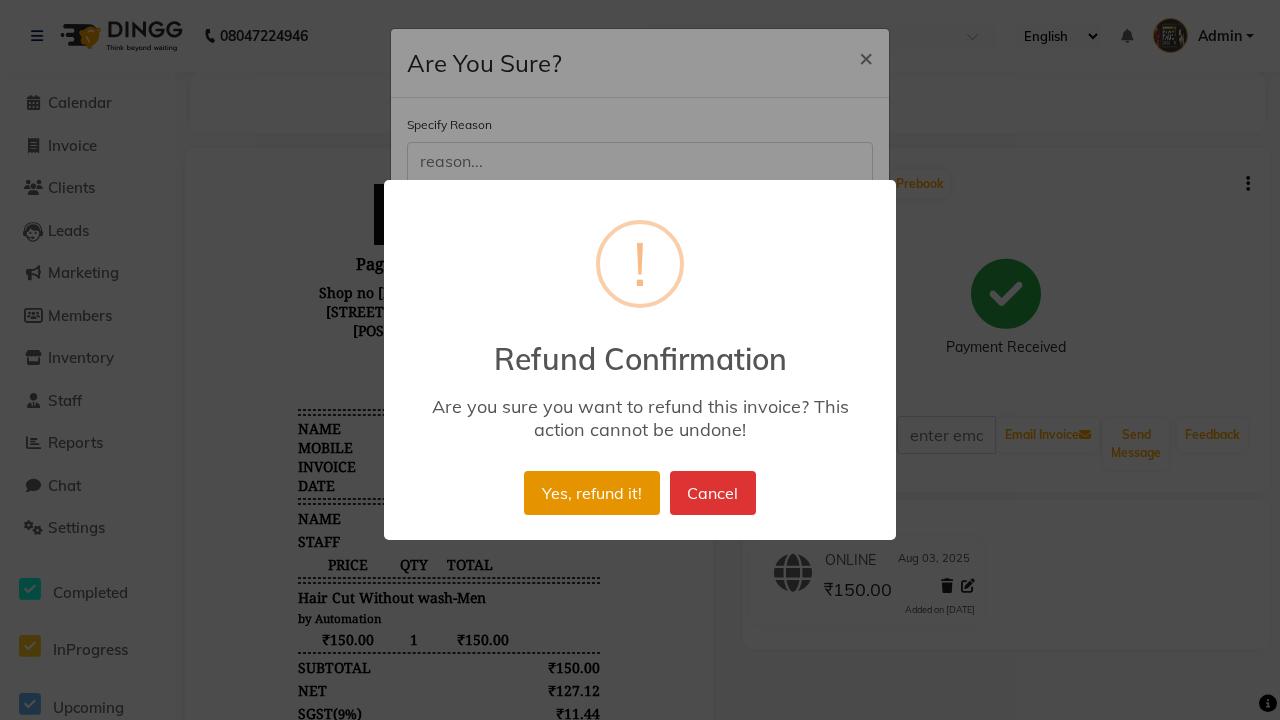 click on "Yes, refund it!" at bounding box center [591, 493] 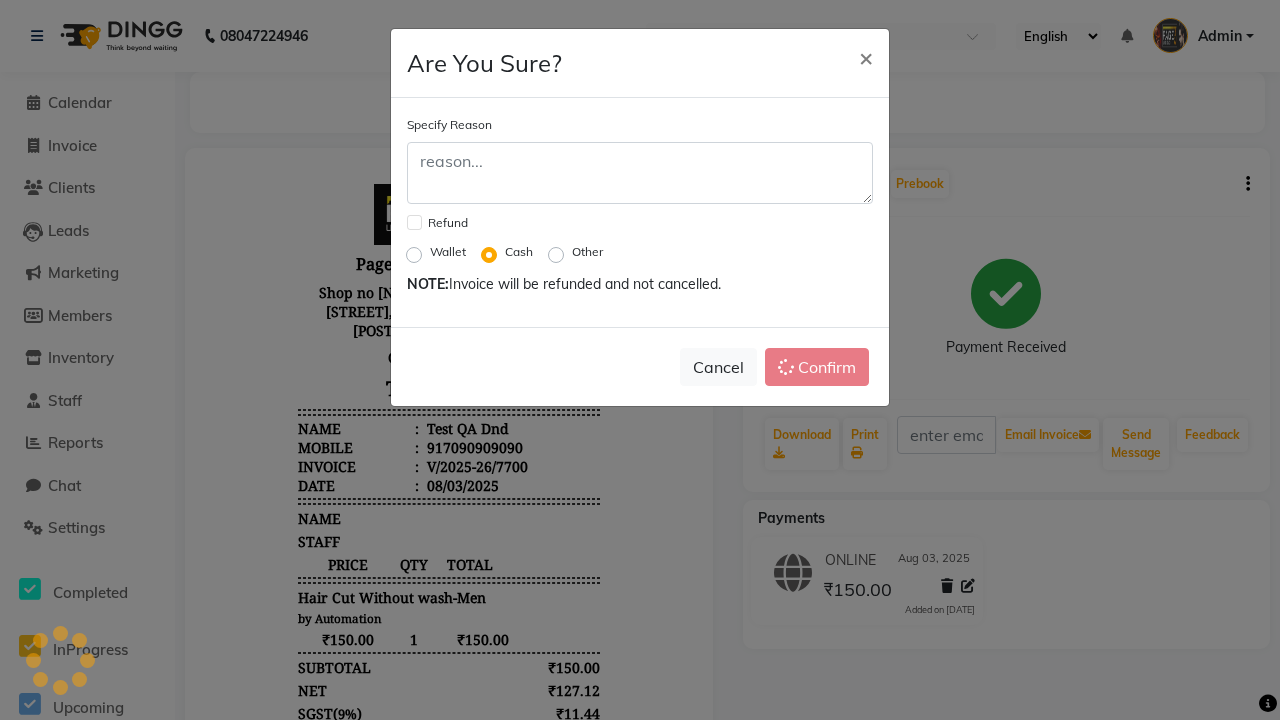 checkbox on "false" 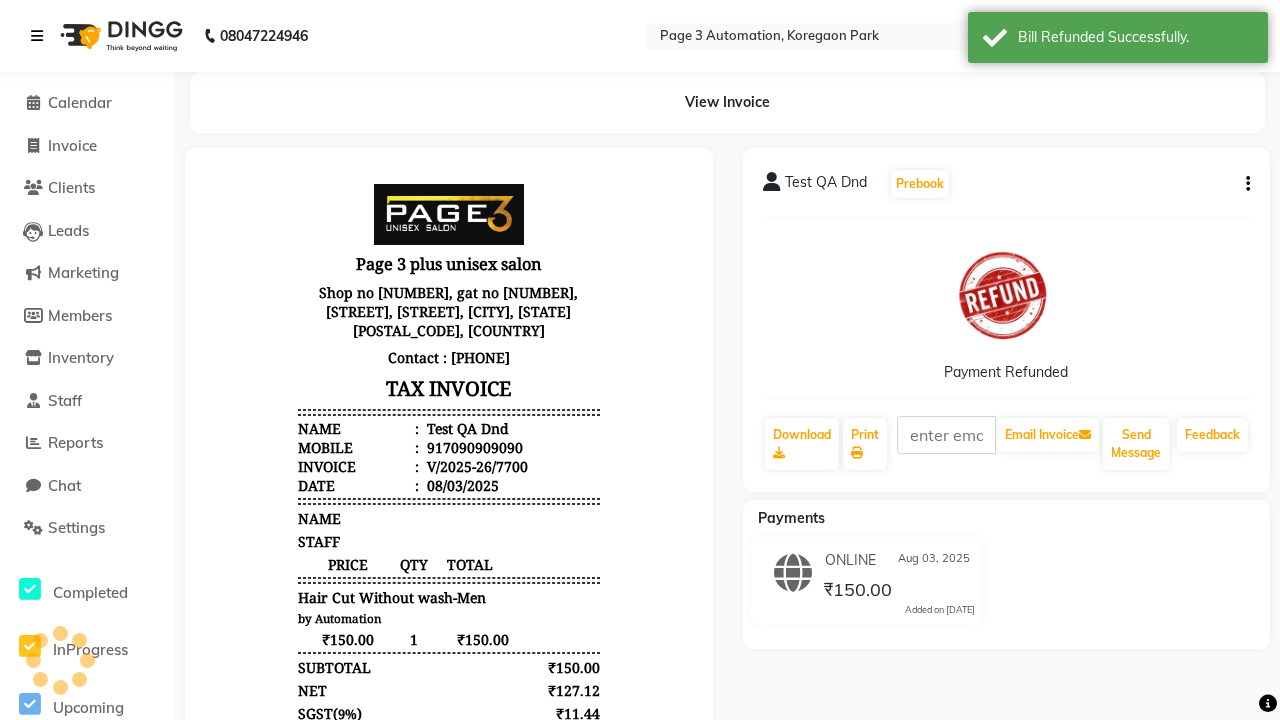 click at bounding box center [37, 36] 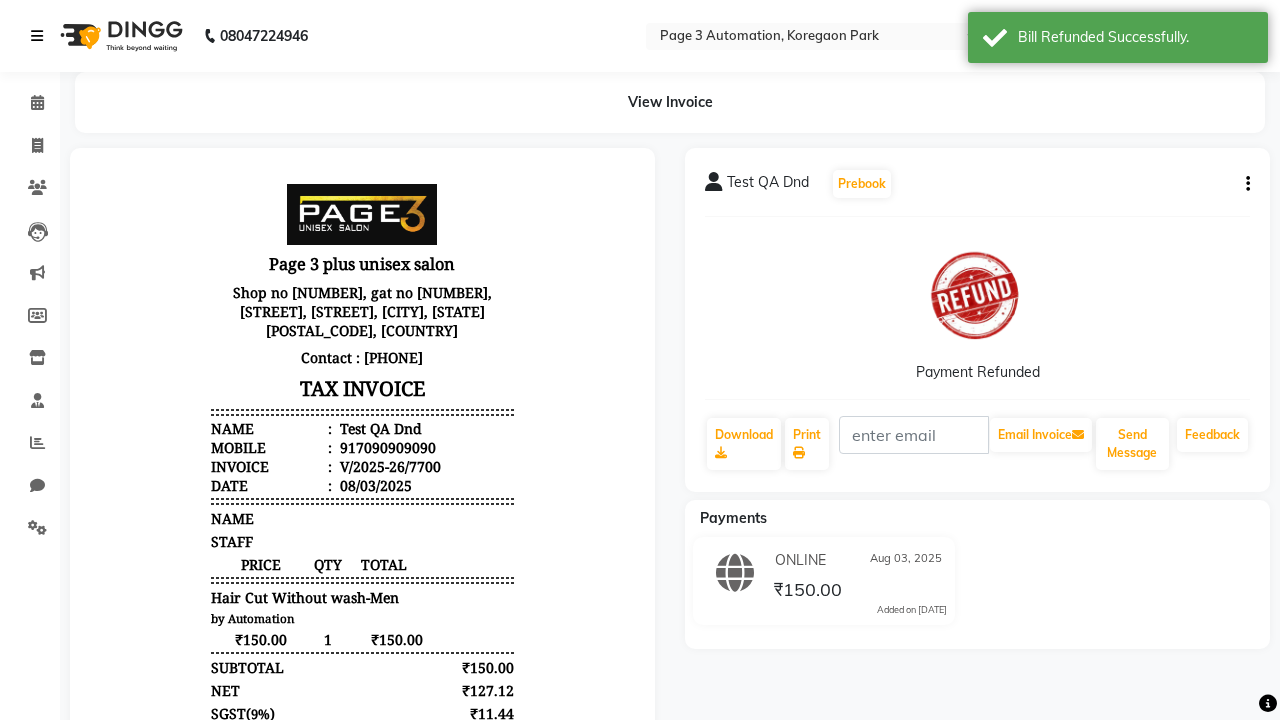 scroll, scrollTop: 0, scrollLeft: 5, axis: horizontal 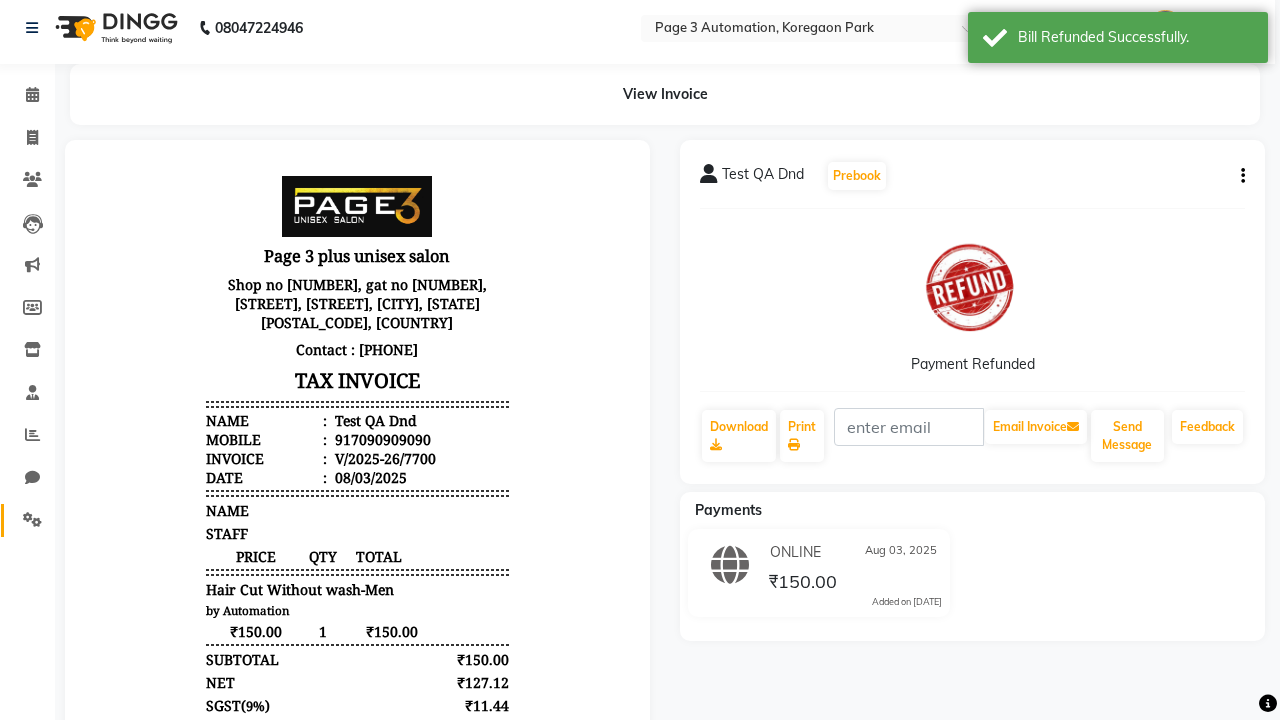 click 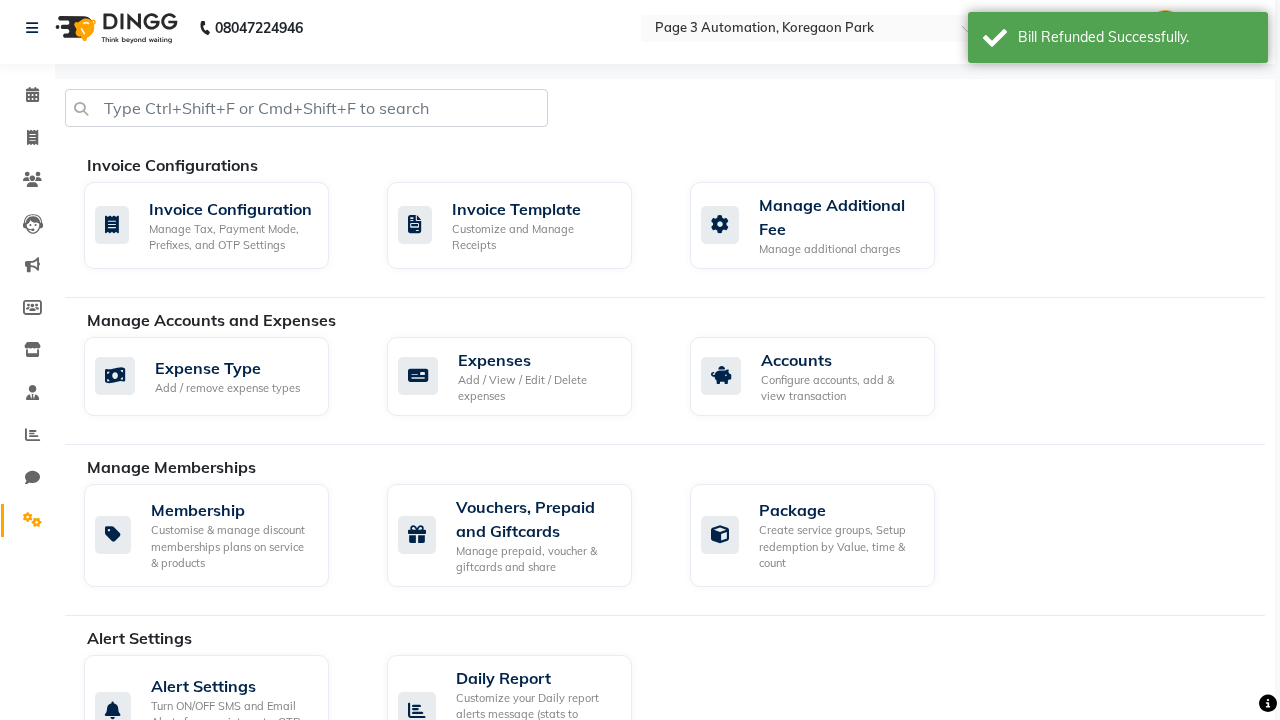 click on "Manage reset opening cash, change password." 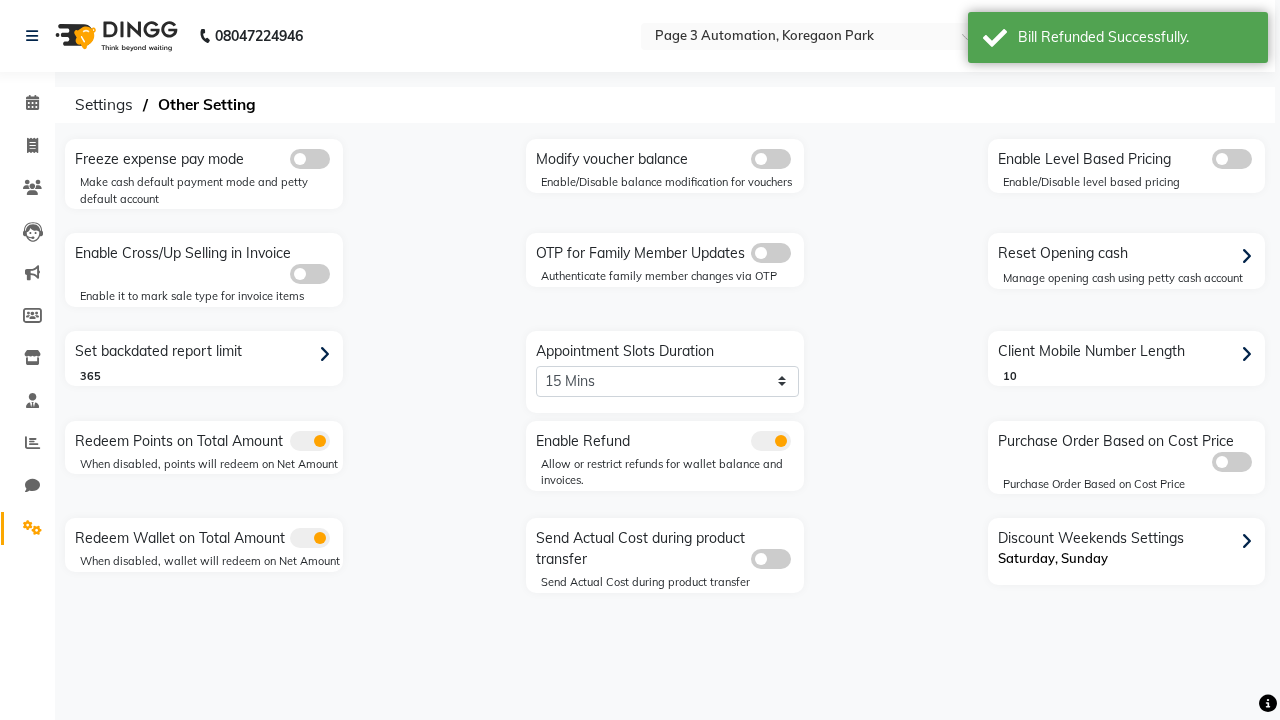 scroll, scrollTop: 0, scrollLeft: 0, axis: both 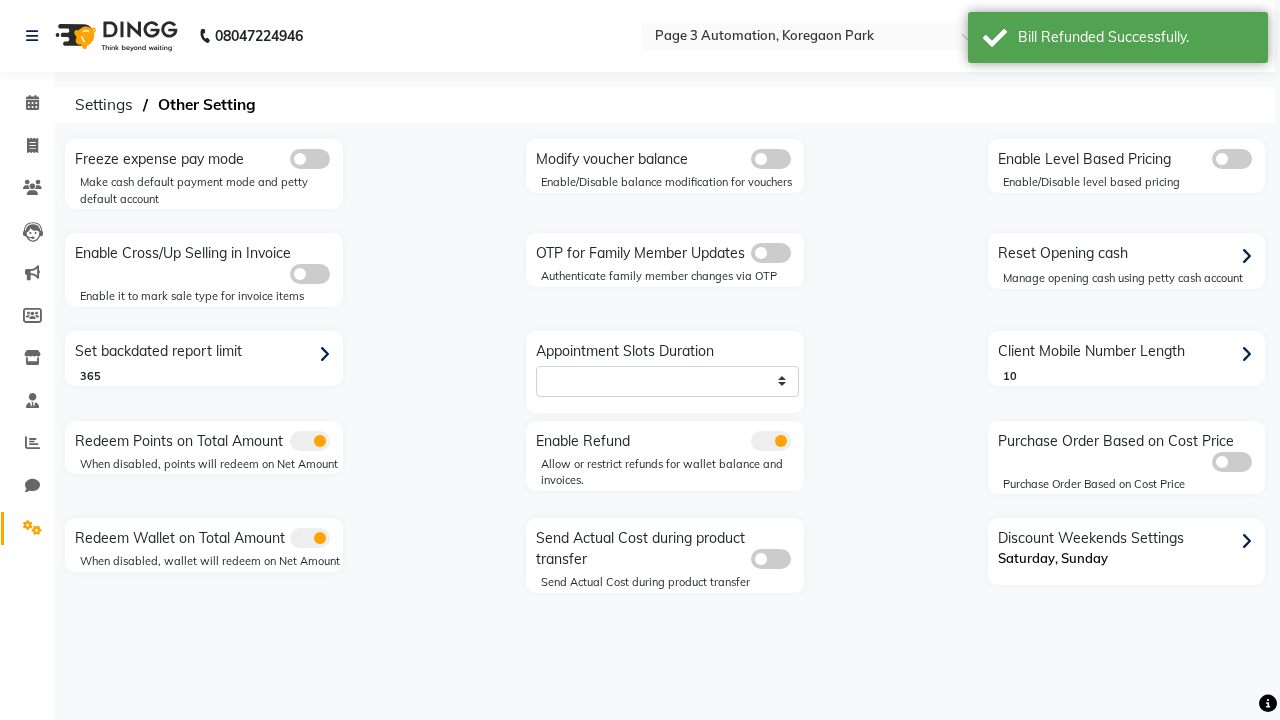 select on "1486" 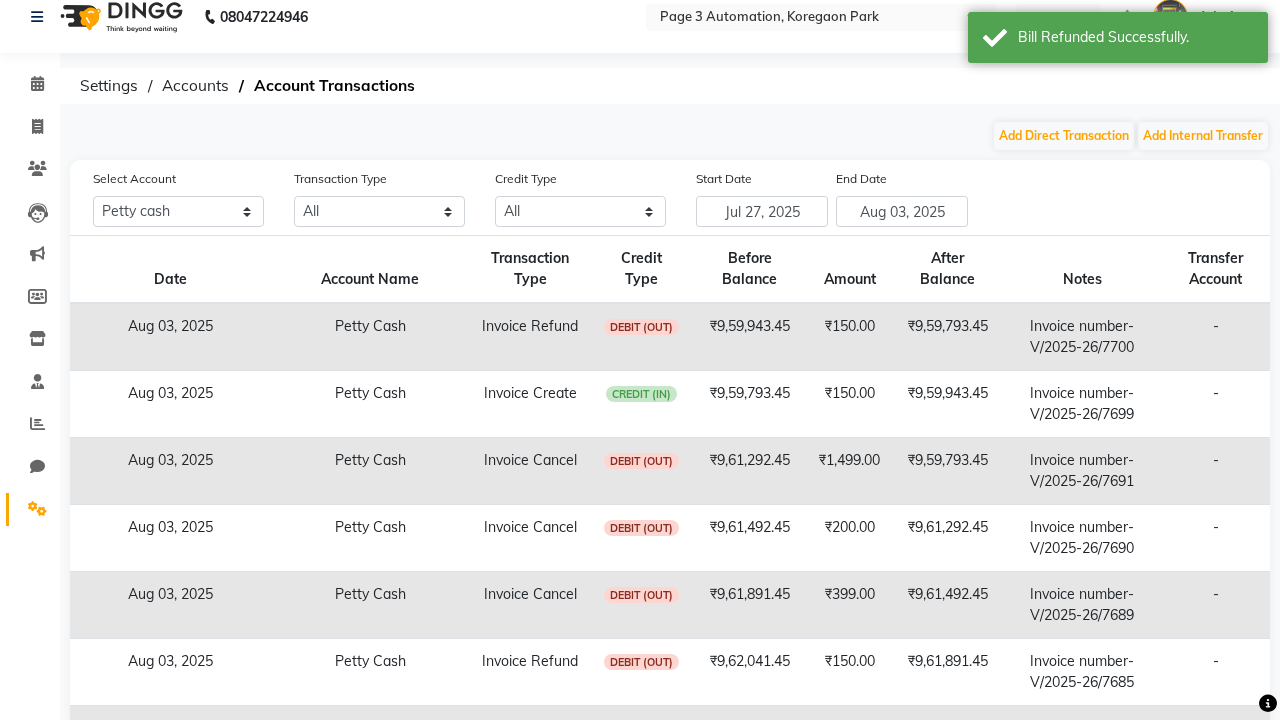 scroll, scrollTop: 0, scrollLeft: 0, axis: both 